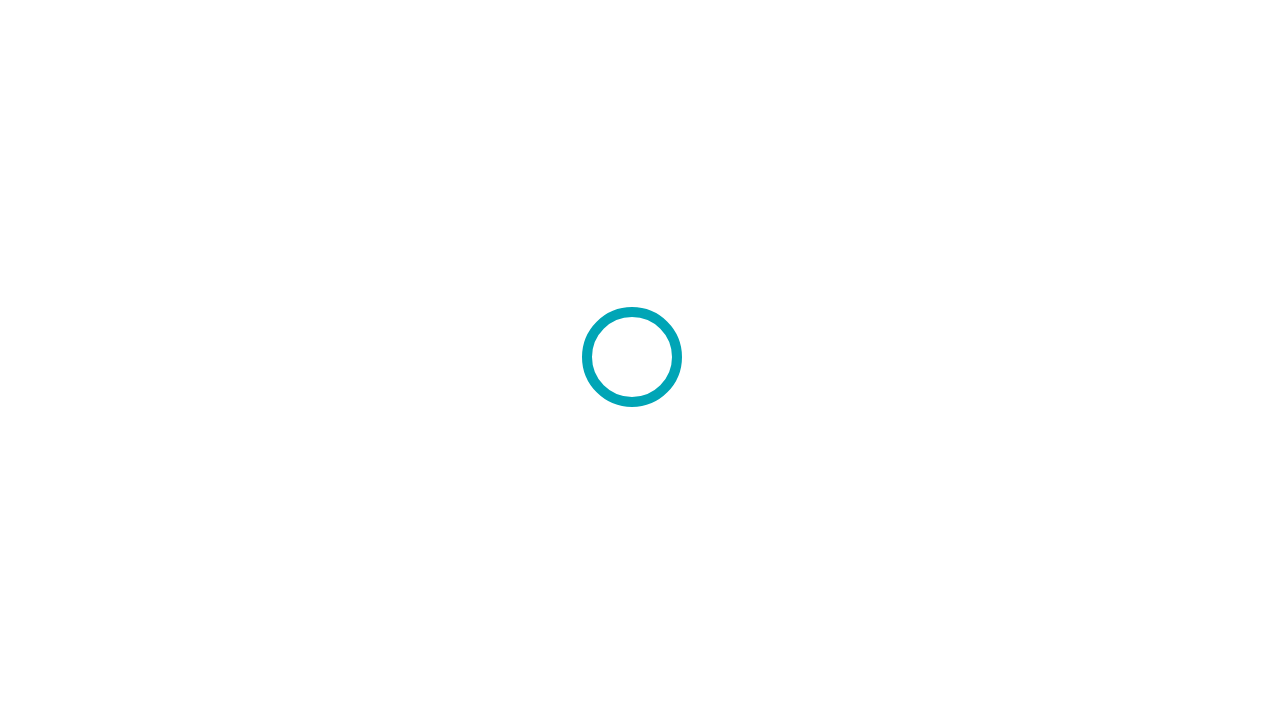 scroll, scrollTop: 0, scrollLeft: 0, axis: both 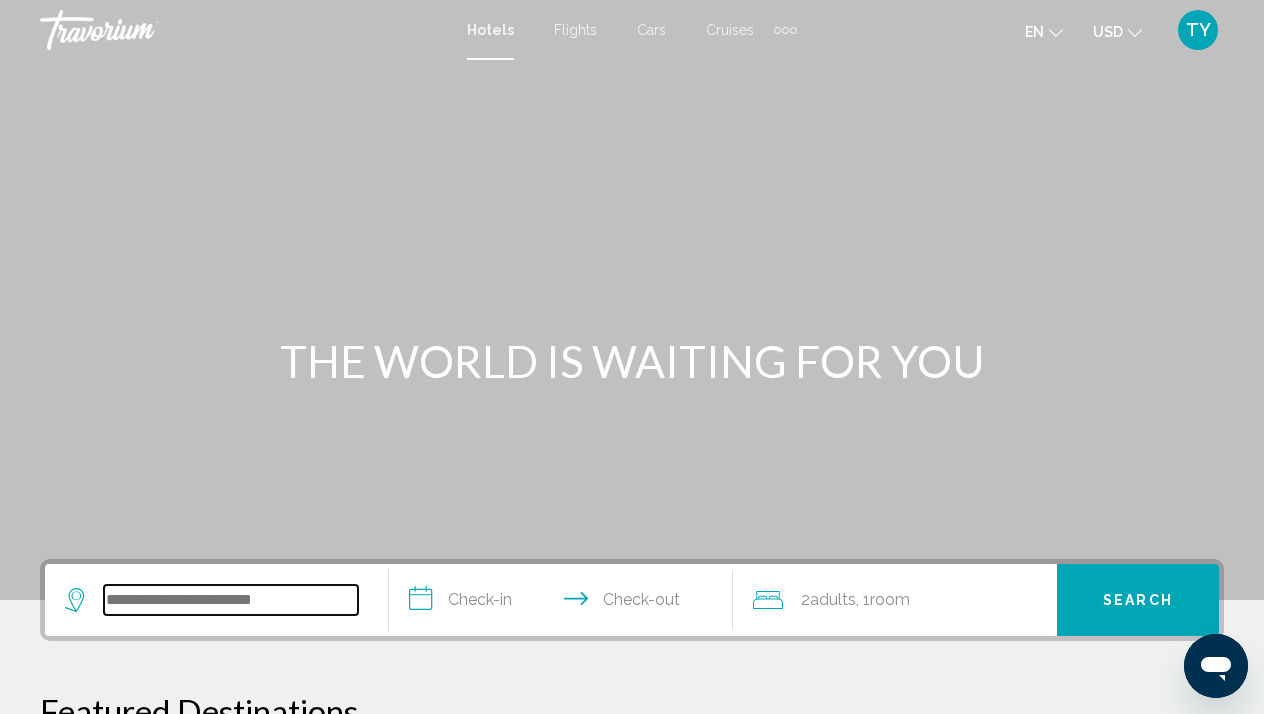 click at bounding box center (231, 600) 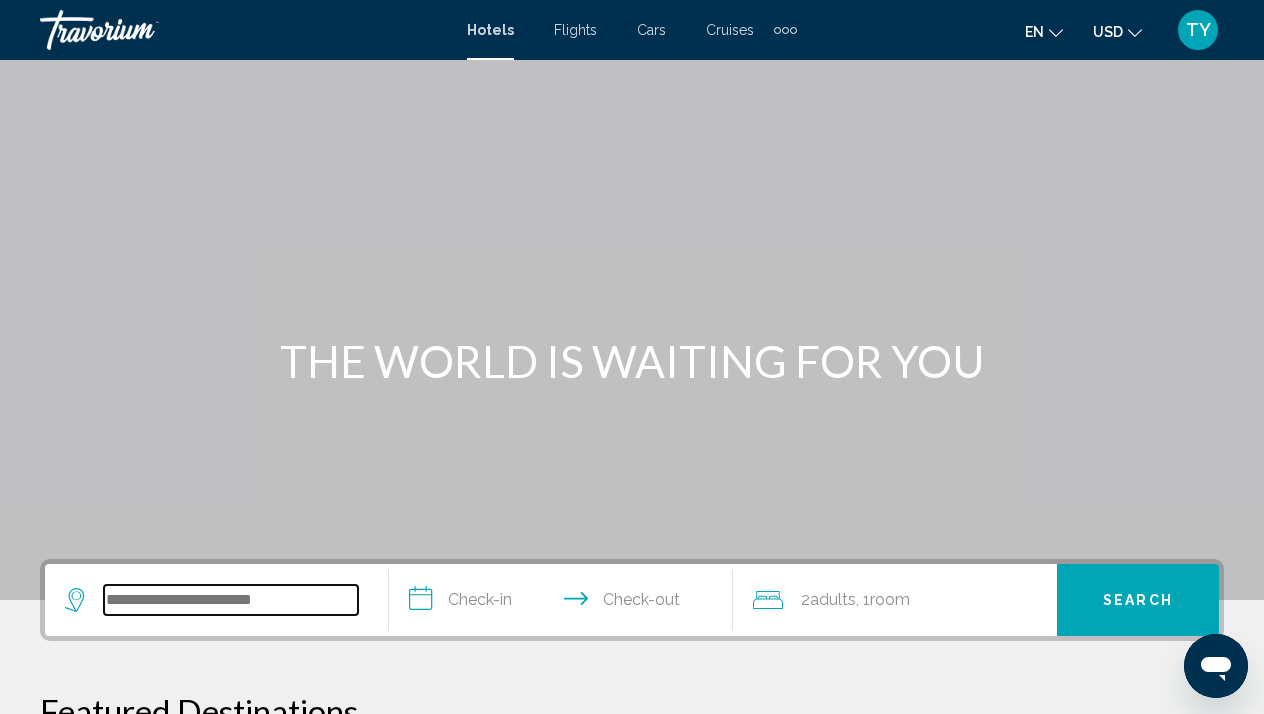 scroll, scrollTop: 494, scrollLeft: 0, axis: vertical 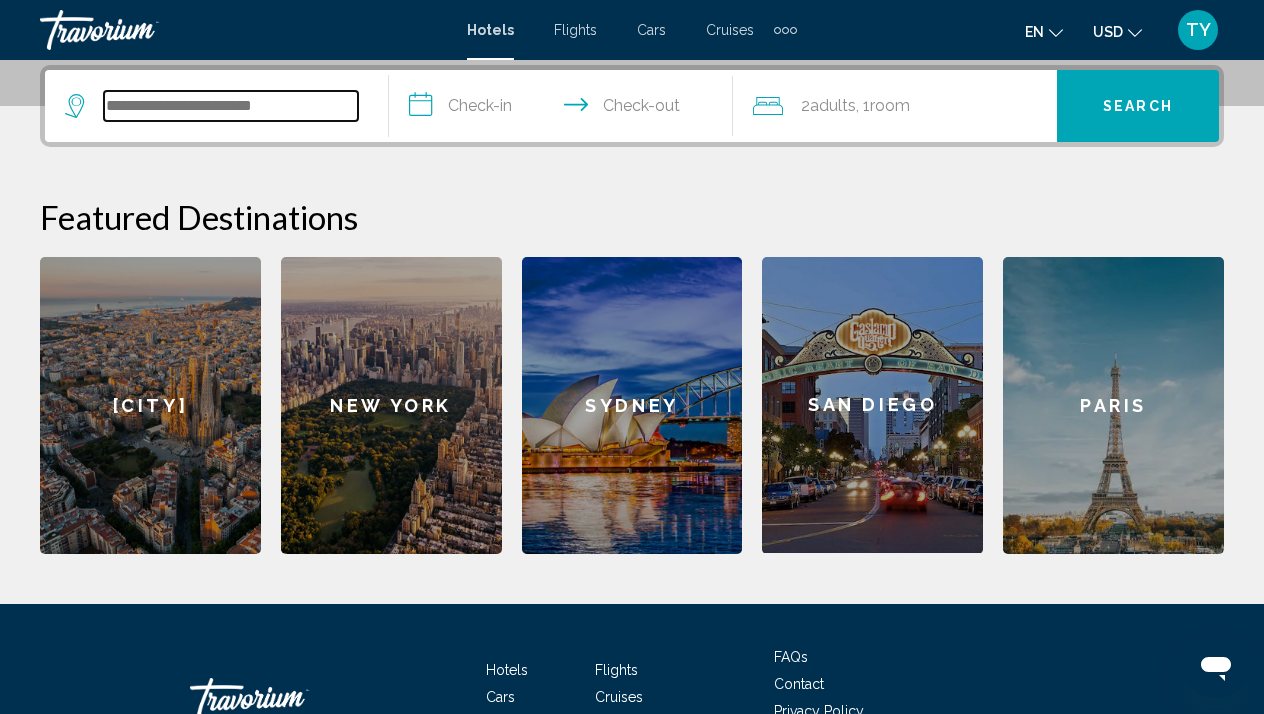 click at bounding box center [231, 106] 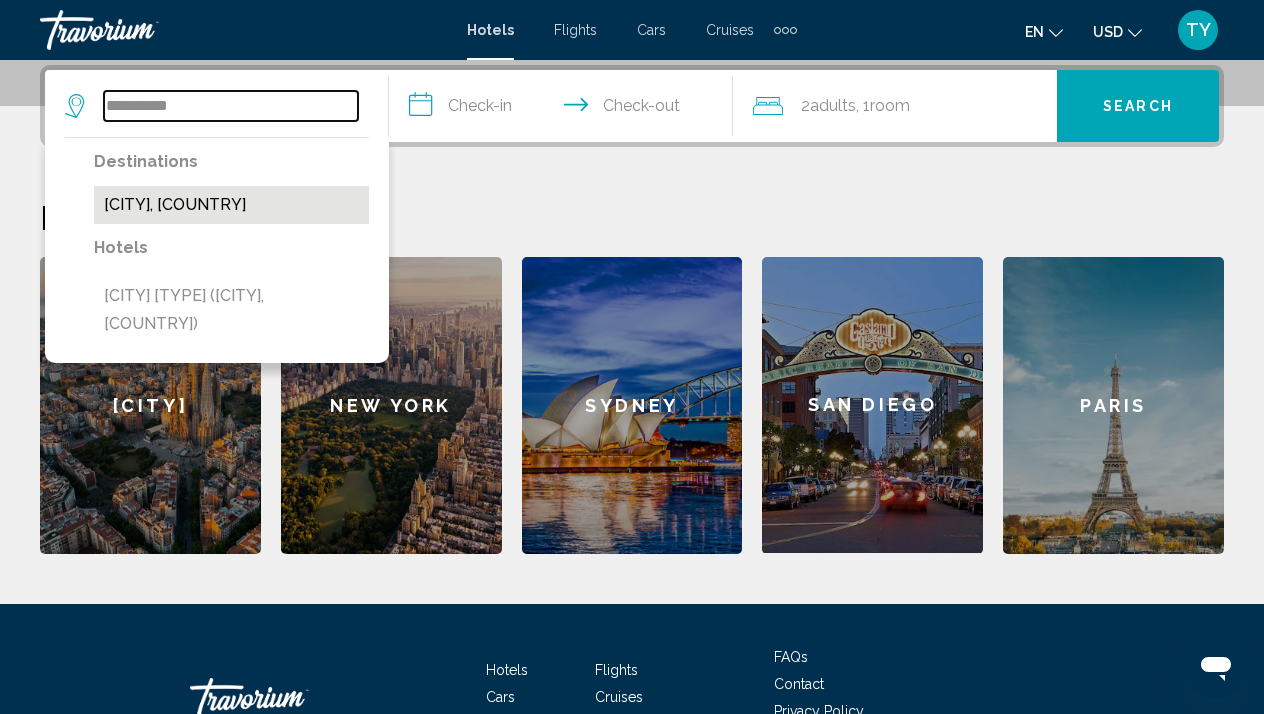 type on "**********" 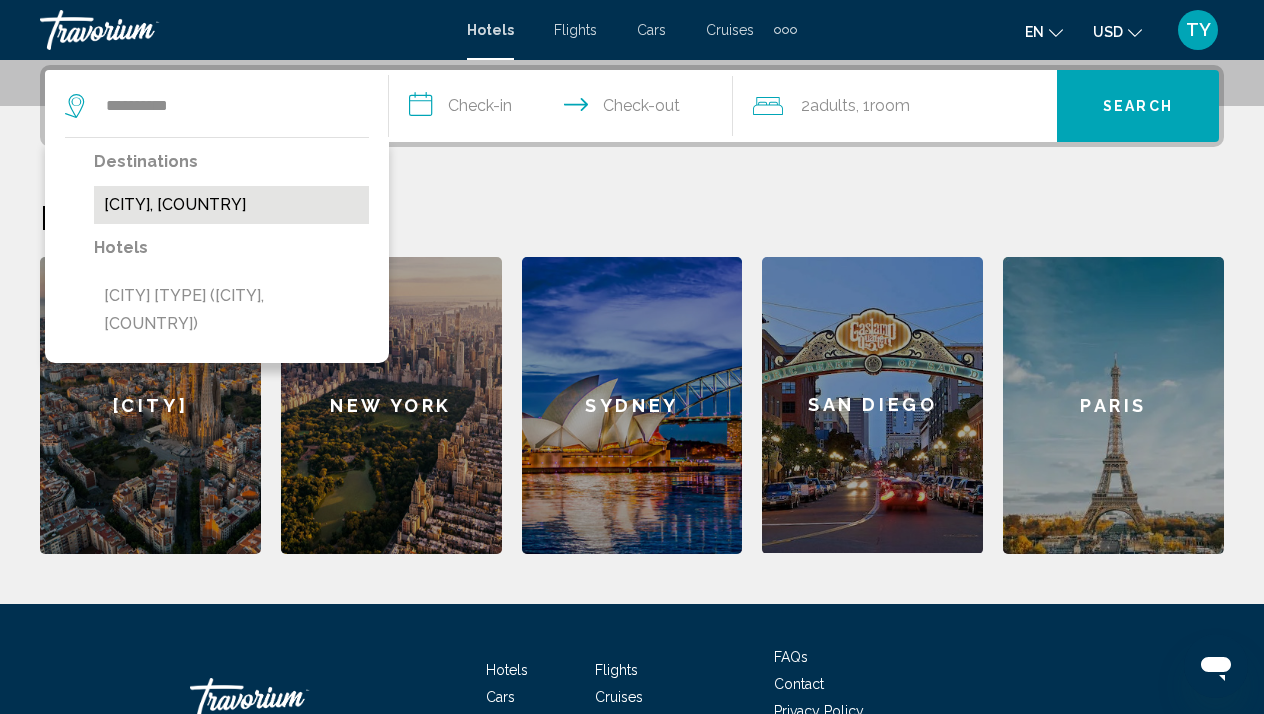 click on "[CITY], [COUNTRY]" at bounding box center [231, 205] 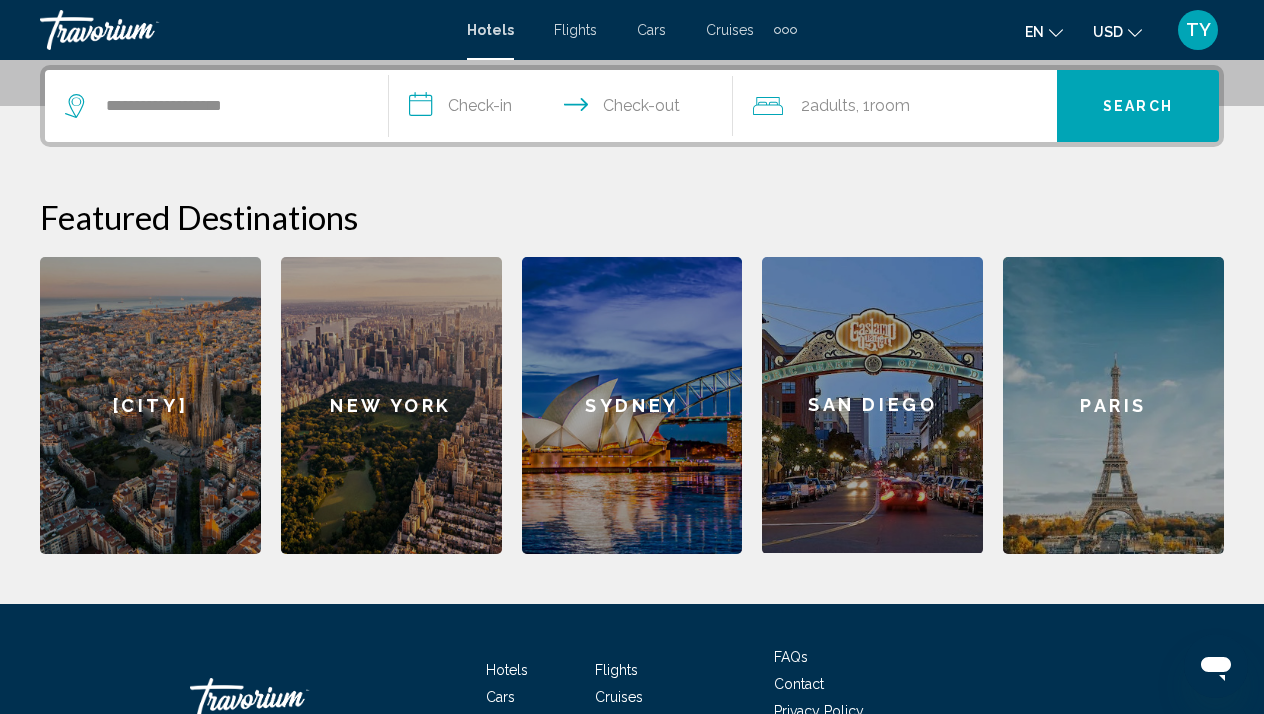 click on "**********" at bounding box center (565, 109) 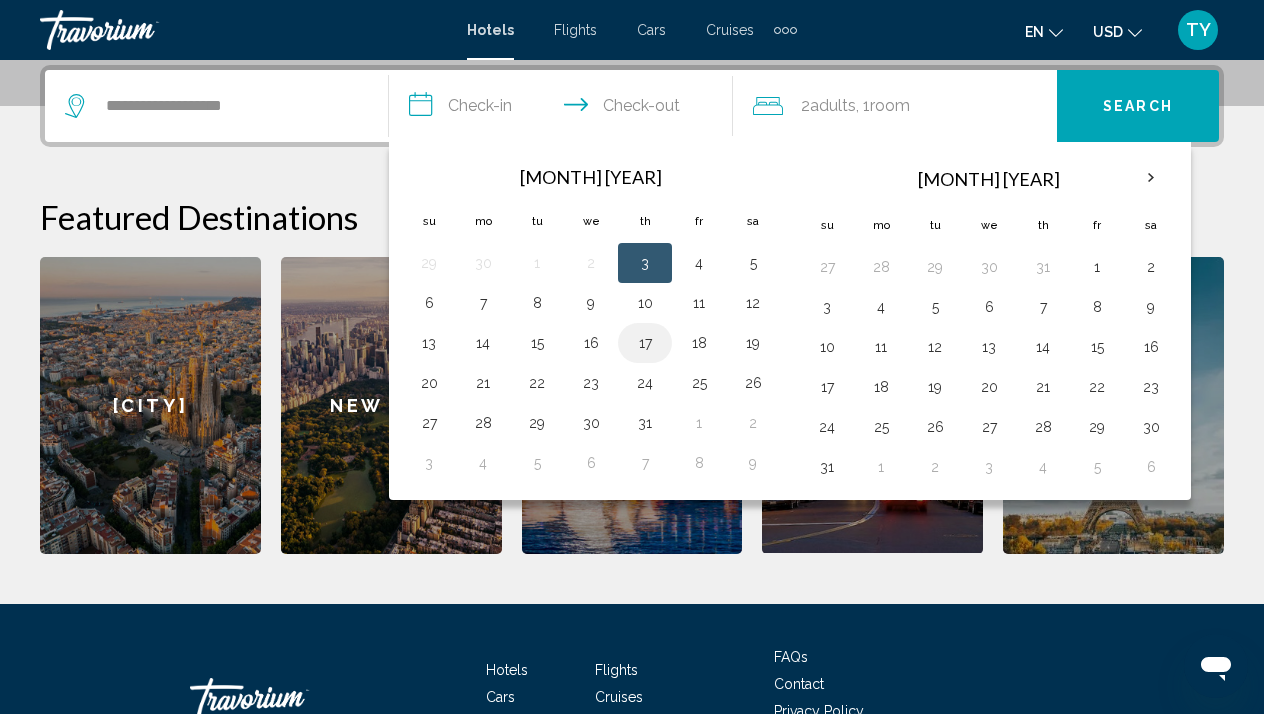 click on "17" at bounding box center (645, 343) 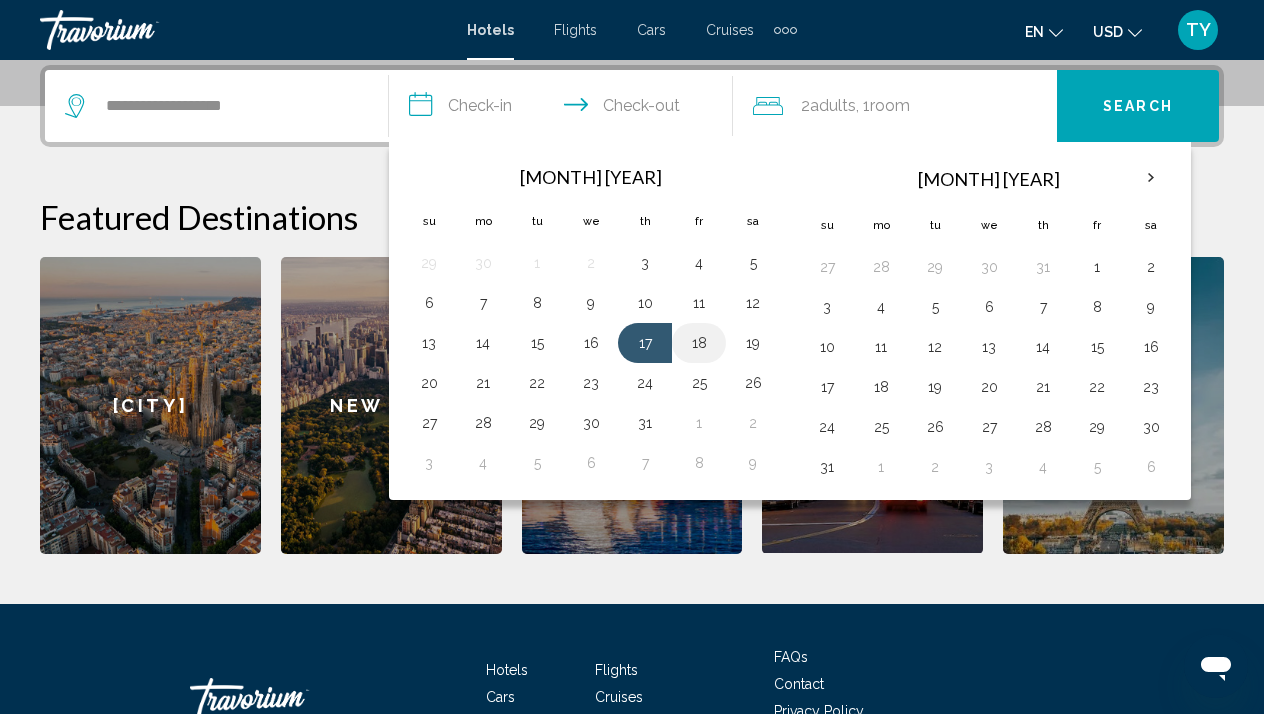 click on "18" at bounding box center (699, 343) 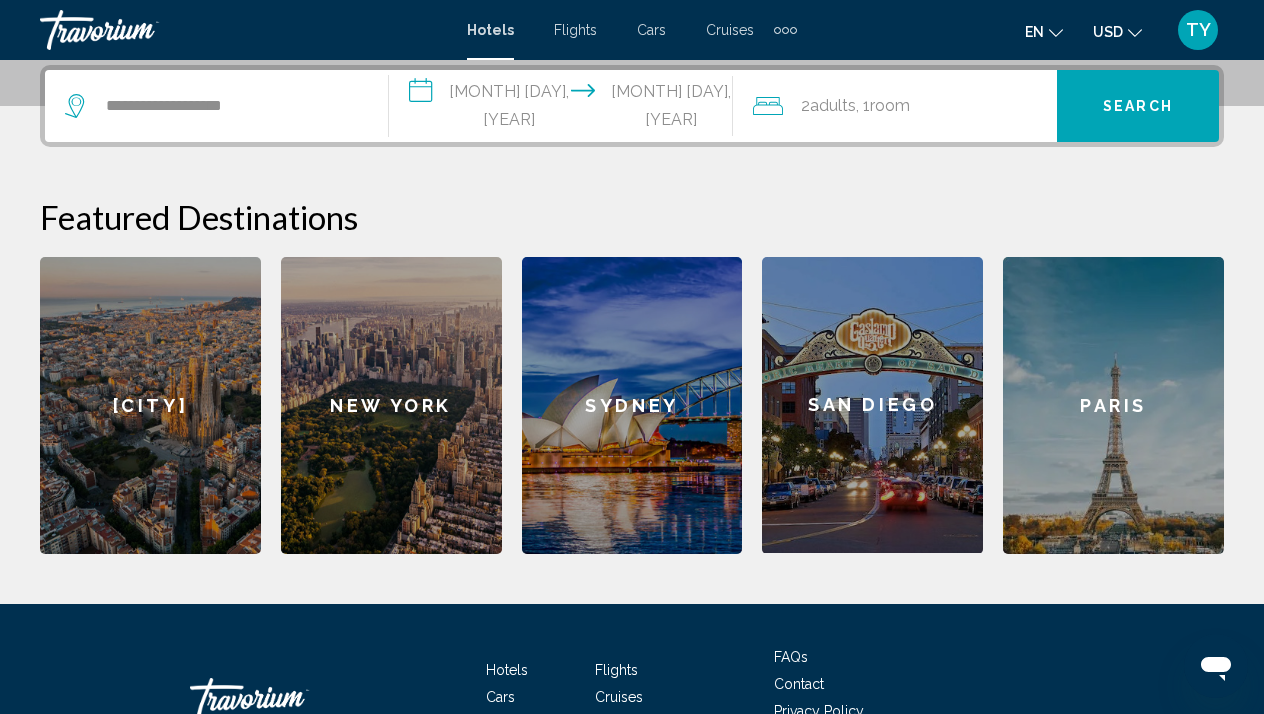 click on "Adults" at bounding box center [833, 105] 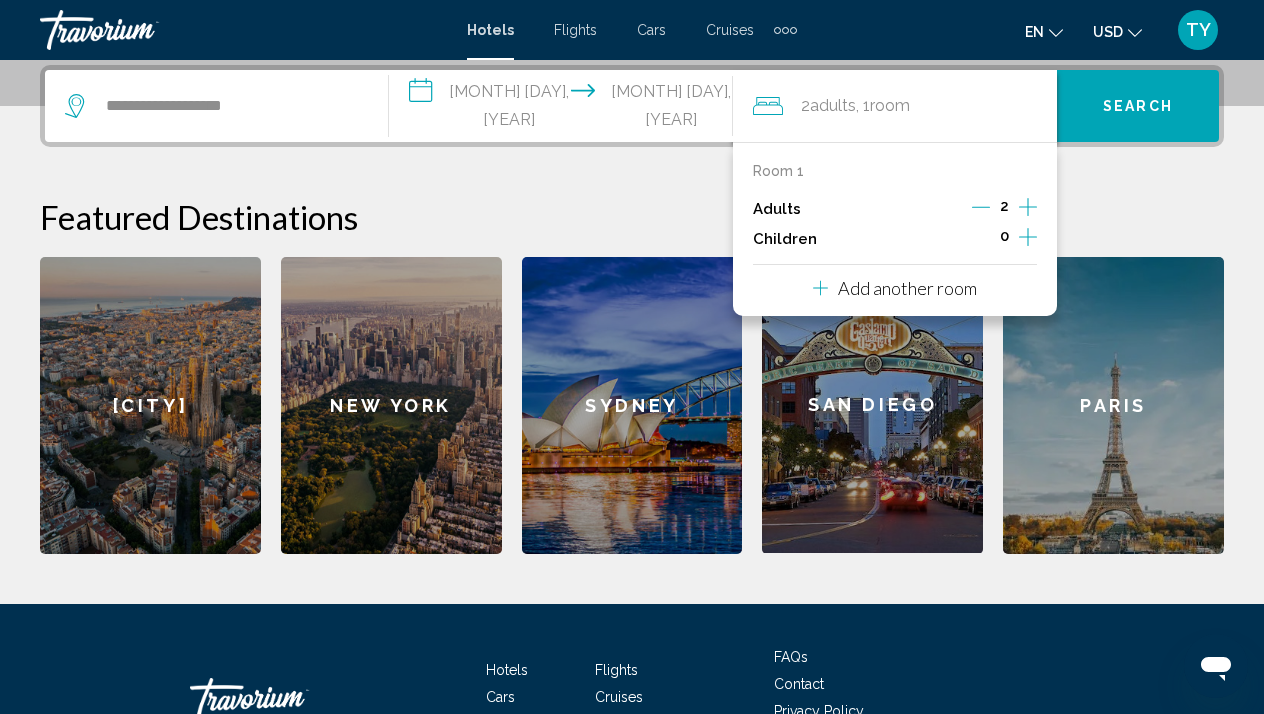 click at bounding box center [981, 207] 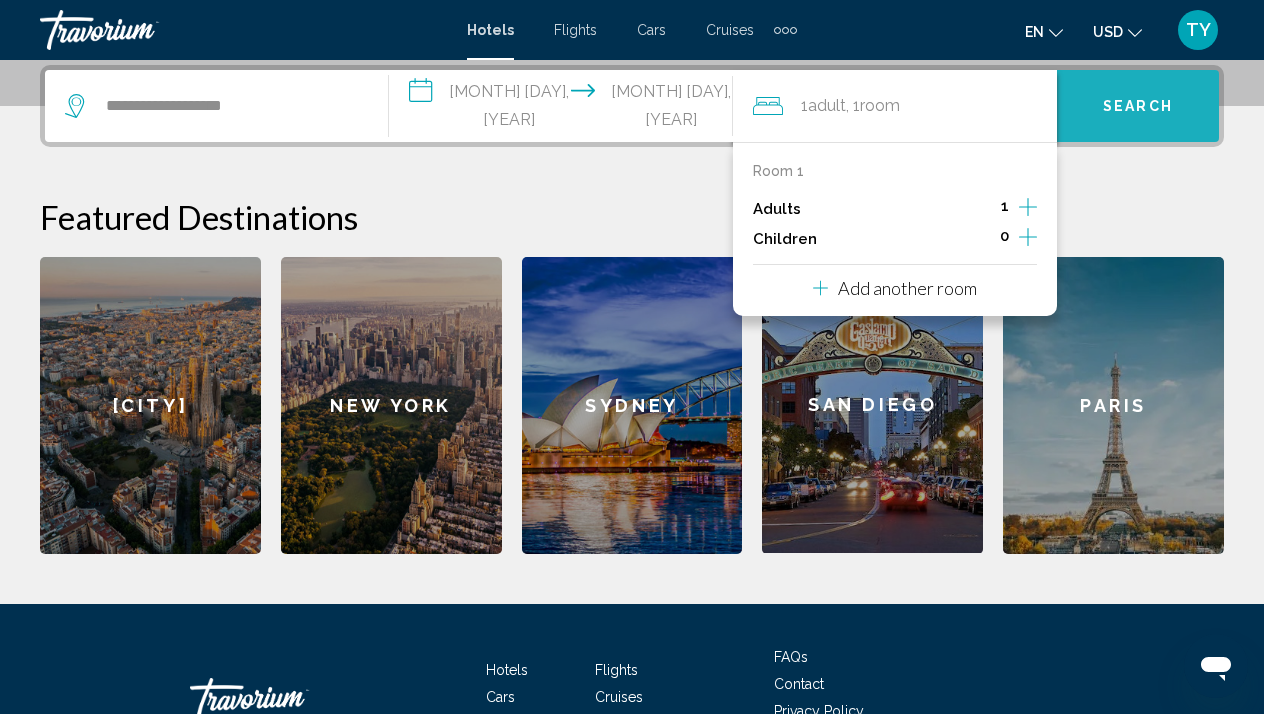 click on "Search" at bounding box center [1138, 107] 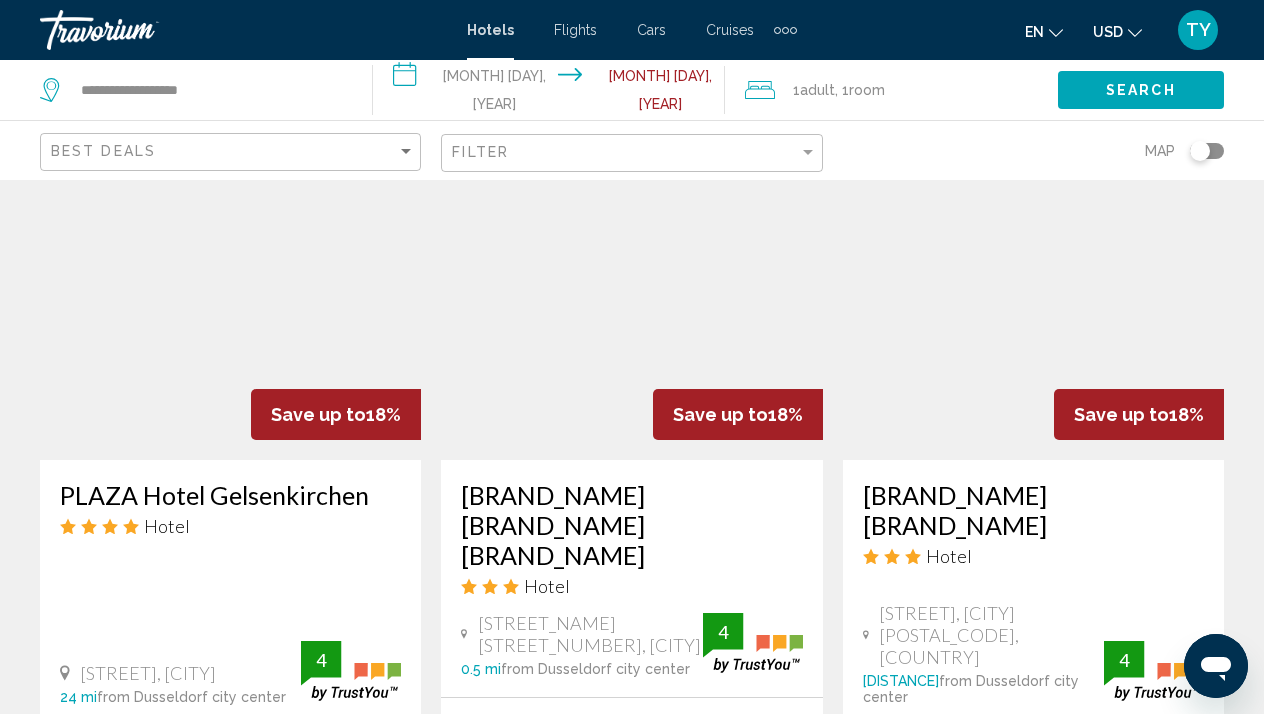 scroll, scrollTop: 2404, scrollLeft: 0, axis: vertical 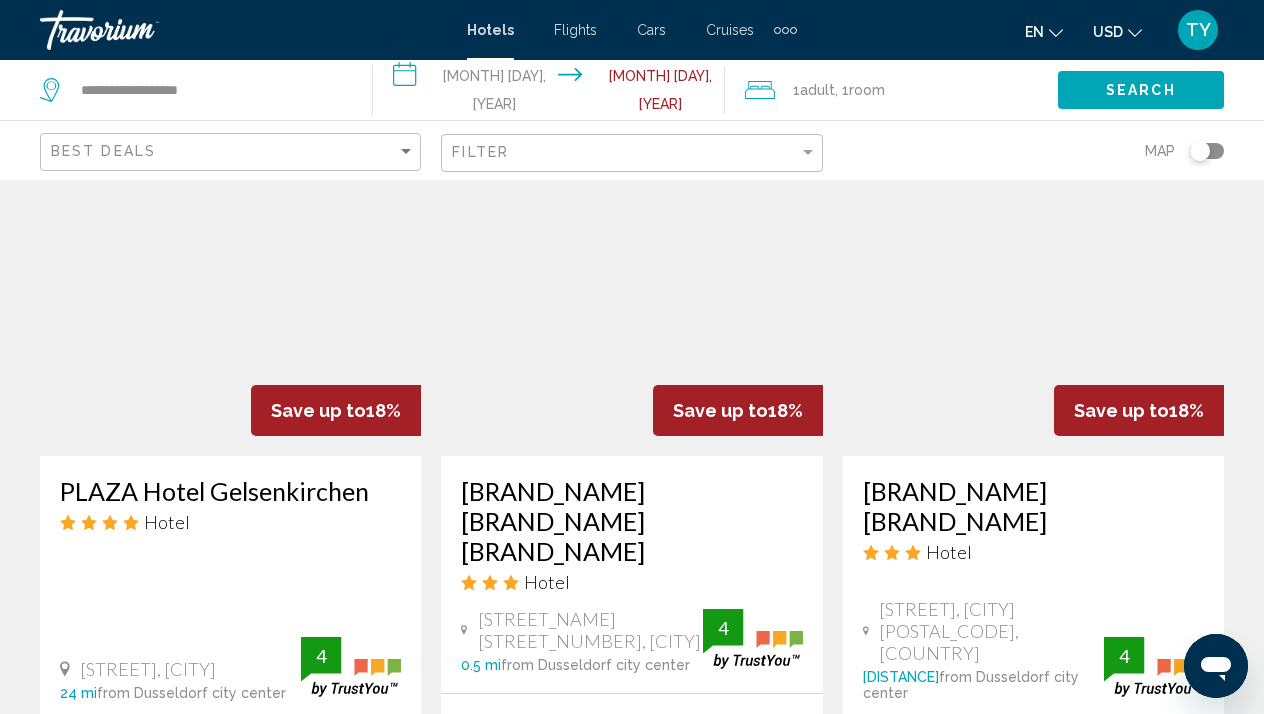 click on "English Español Français Italiano Português русский USD
USD ($) MXN (Mex$) CAD (Can$) GBP (£) EUR (€) AUD (A$) NZD (NZ$) CNY (CN¥) TY Login" at bounding box center (632, 30) 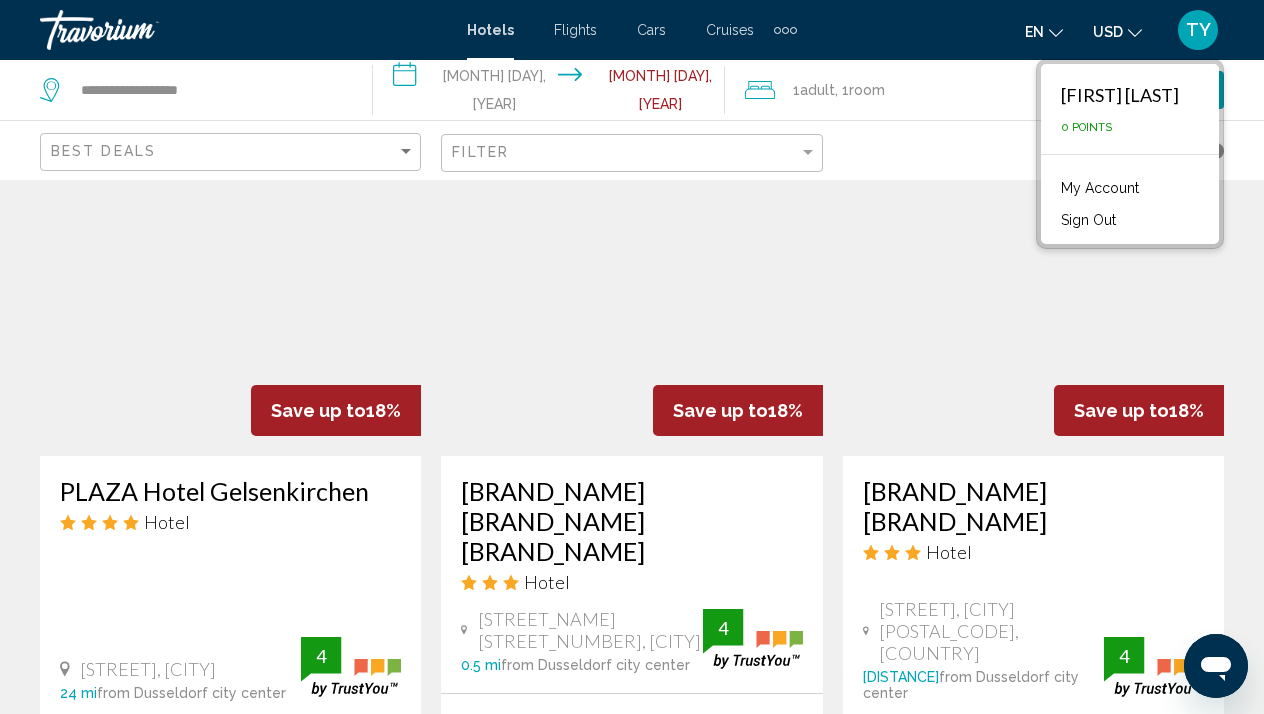 click on "1 Adult Adults , 1 Room rooms" at bounding box center [901, 90] 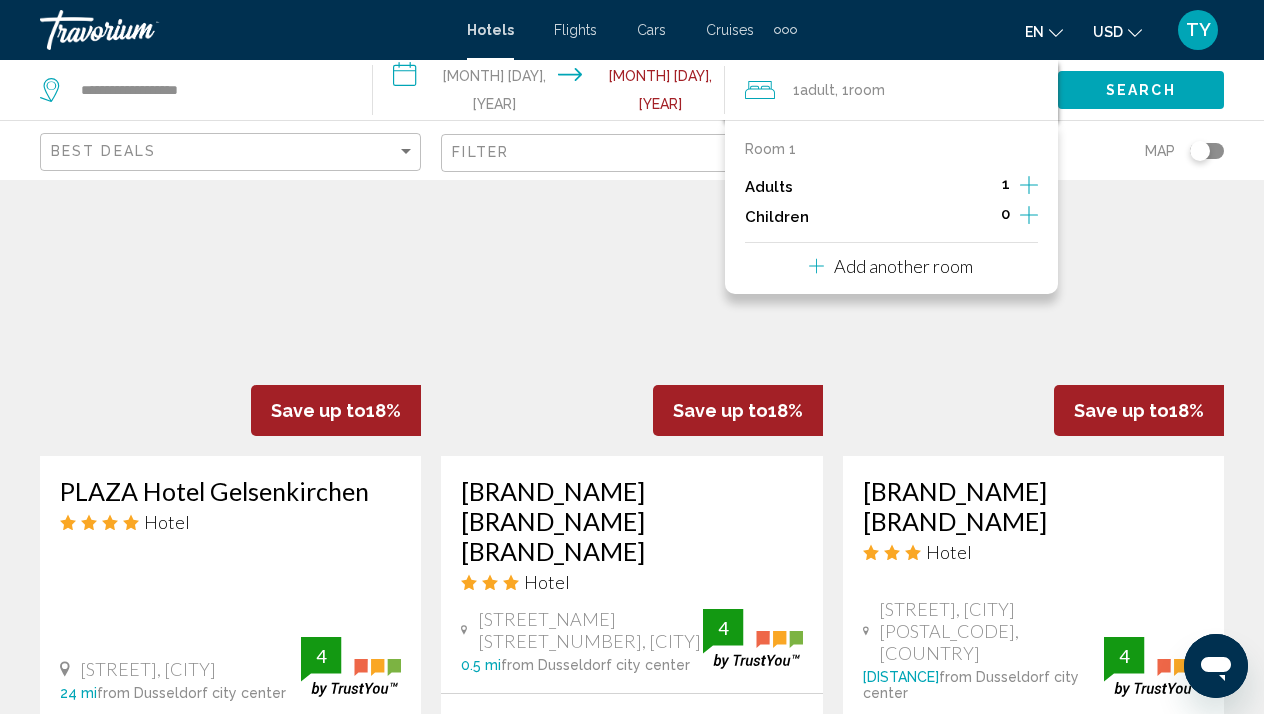 click at bounding box center (631, 296) 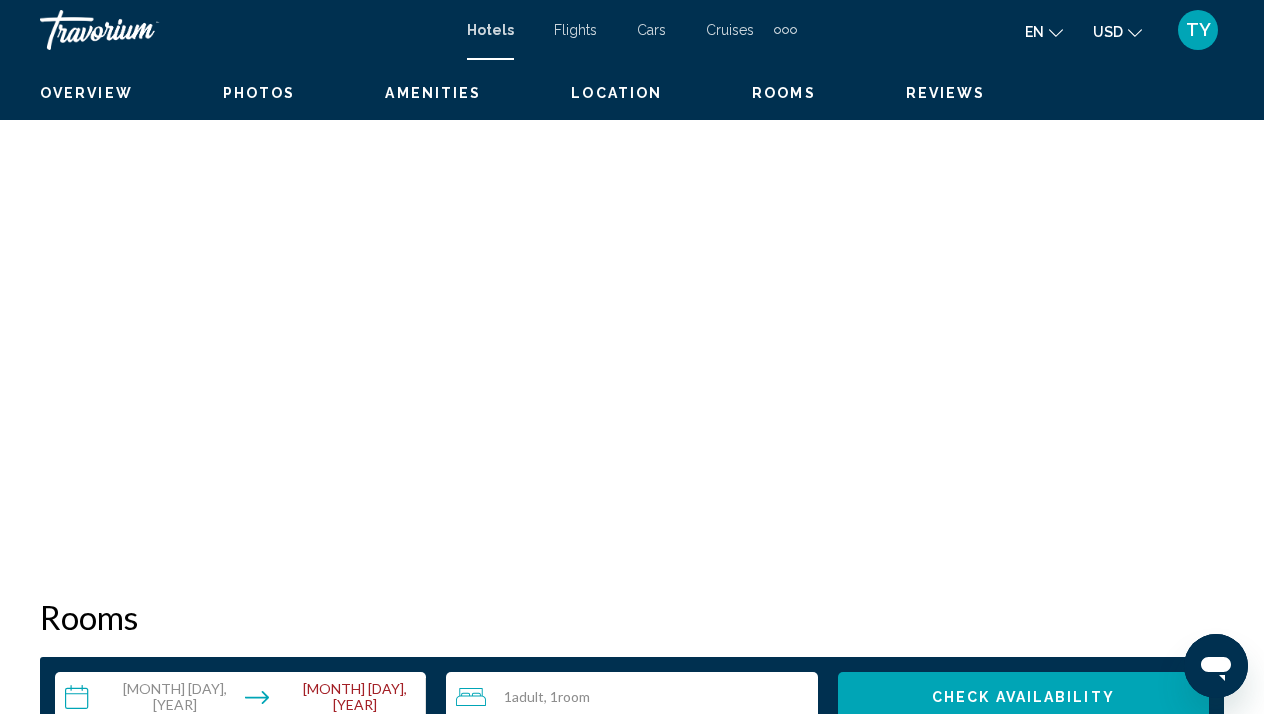 scroll, scrollTop: 0, scrollLeft: 0, axis: both 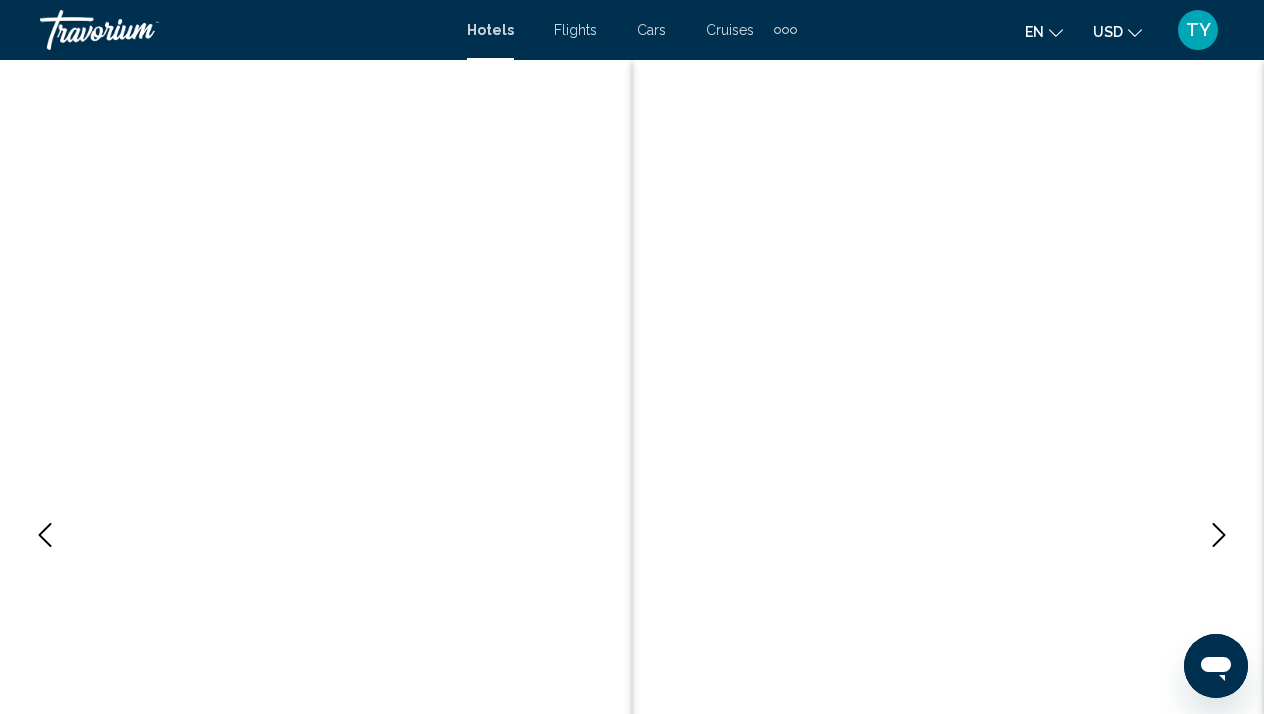 click at bounding box center [140, 30] 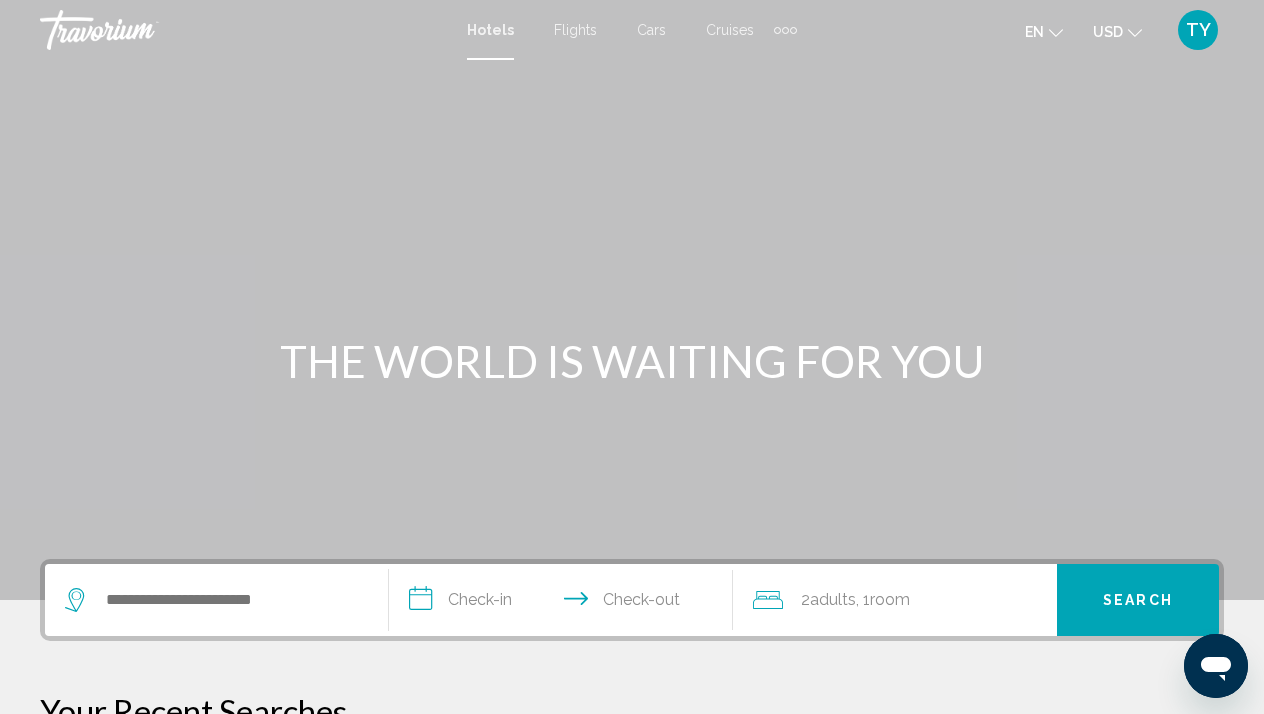 scroll, scrollTop: 0, scrollLeft: 0, axis: both 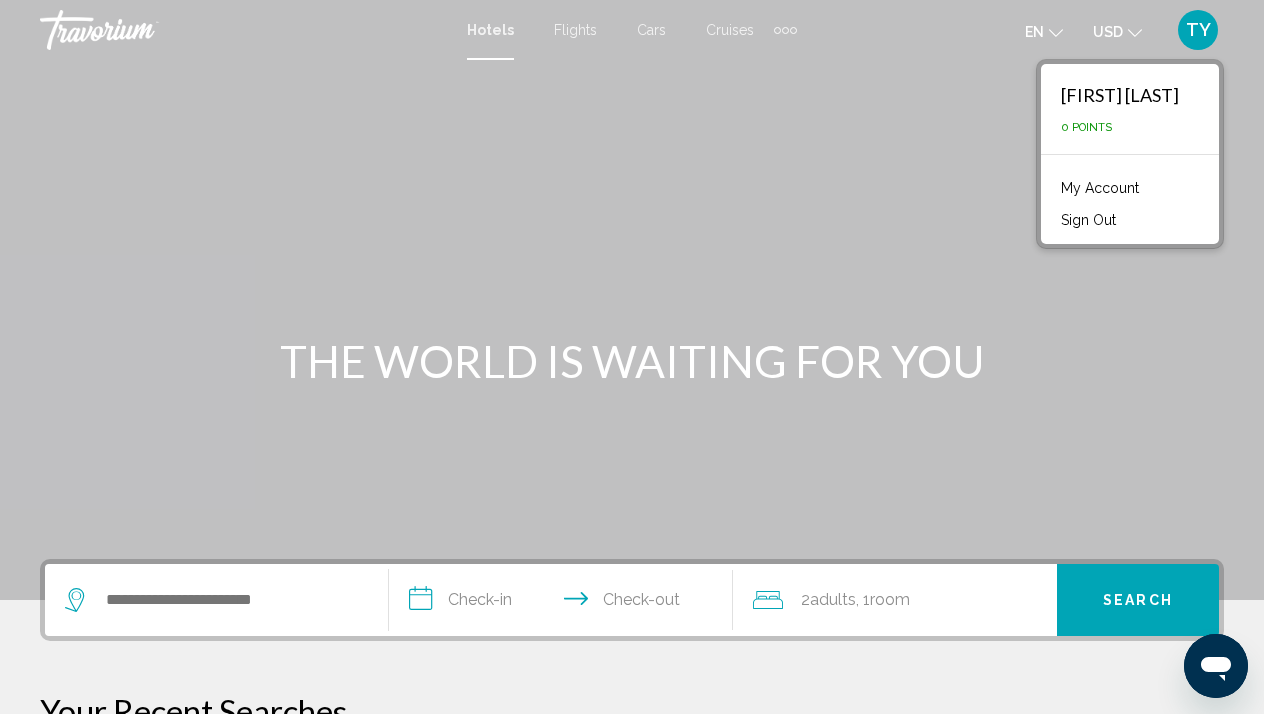 click on "My Account" at bounding box center (1100, 188) 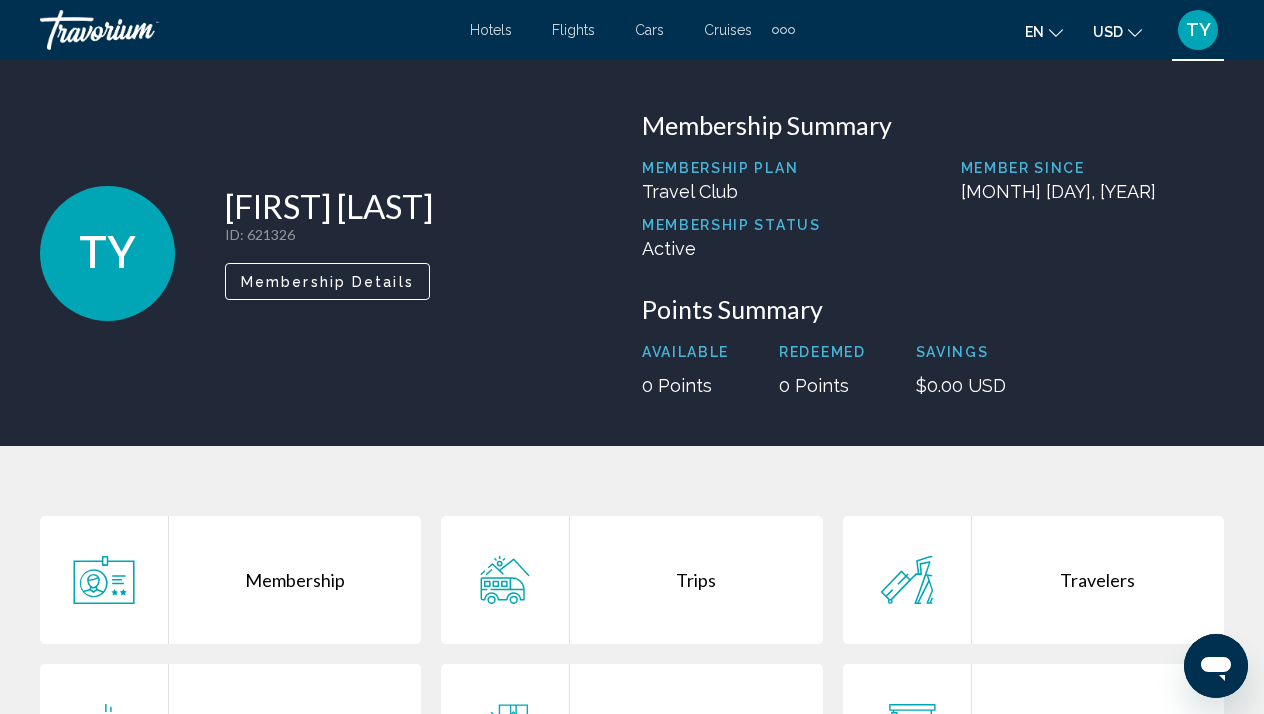 scroll, scrollTop: 0, scrollLeft: 0, axis: both 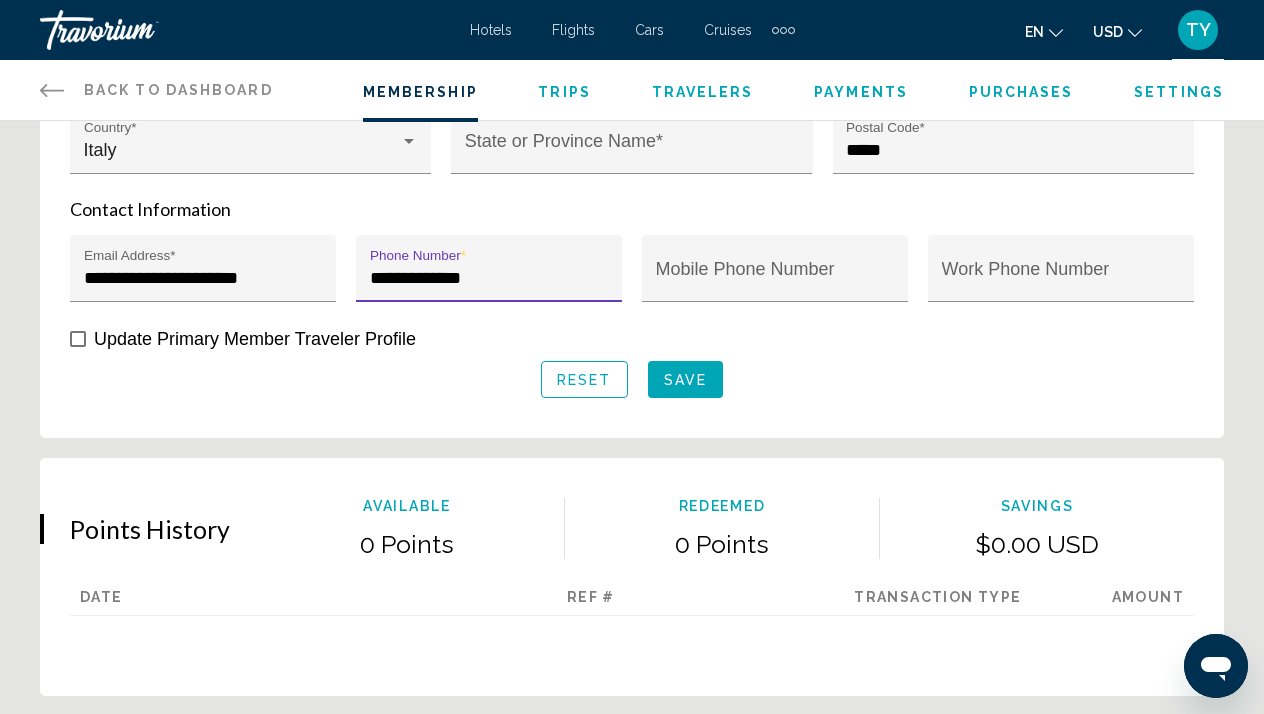 type on "**********" 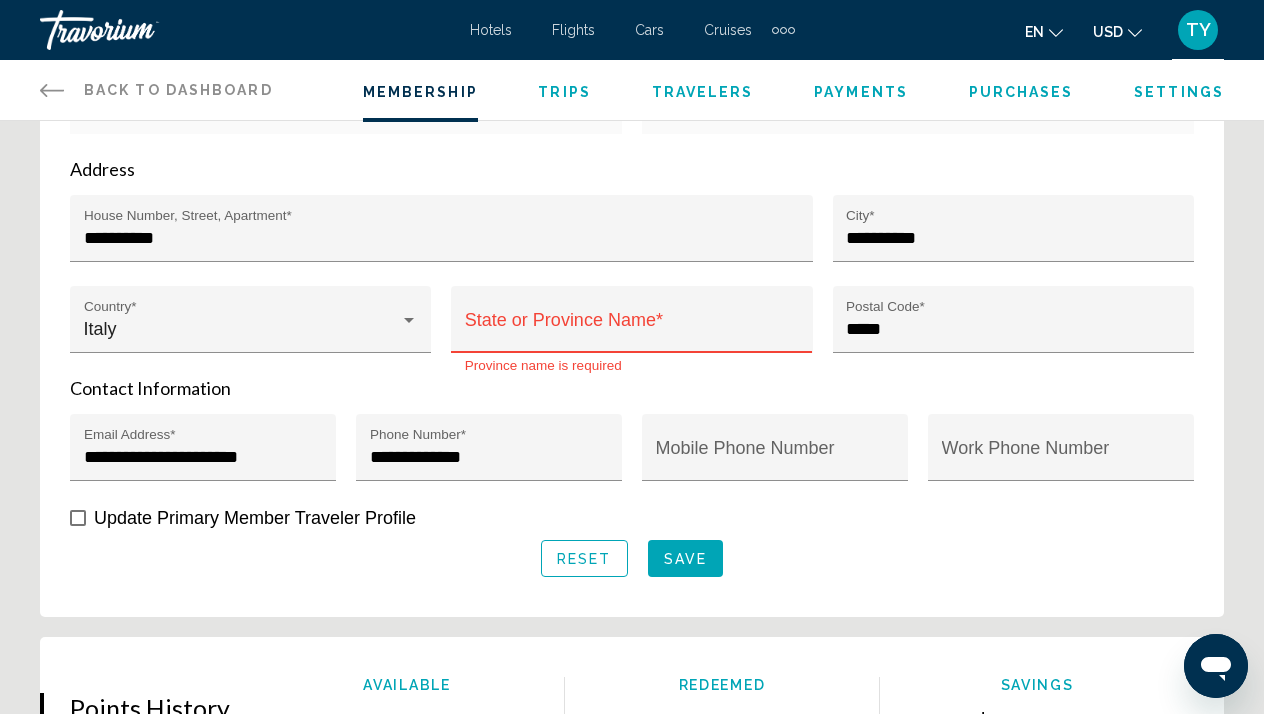 scroll, scrollTop: 708, scrollLeft: 0, axis: vertical 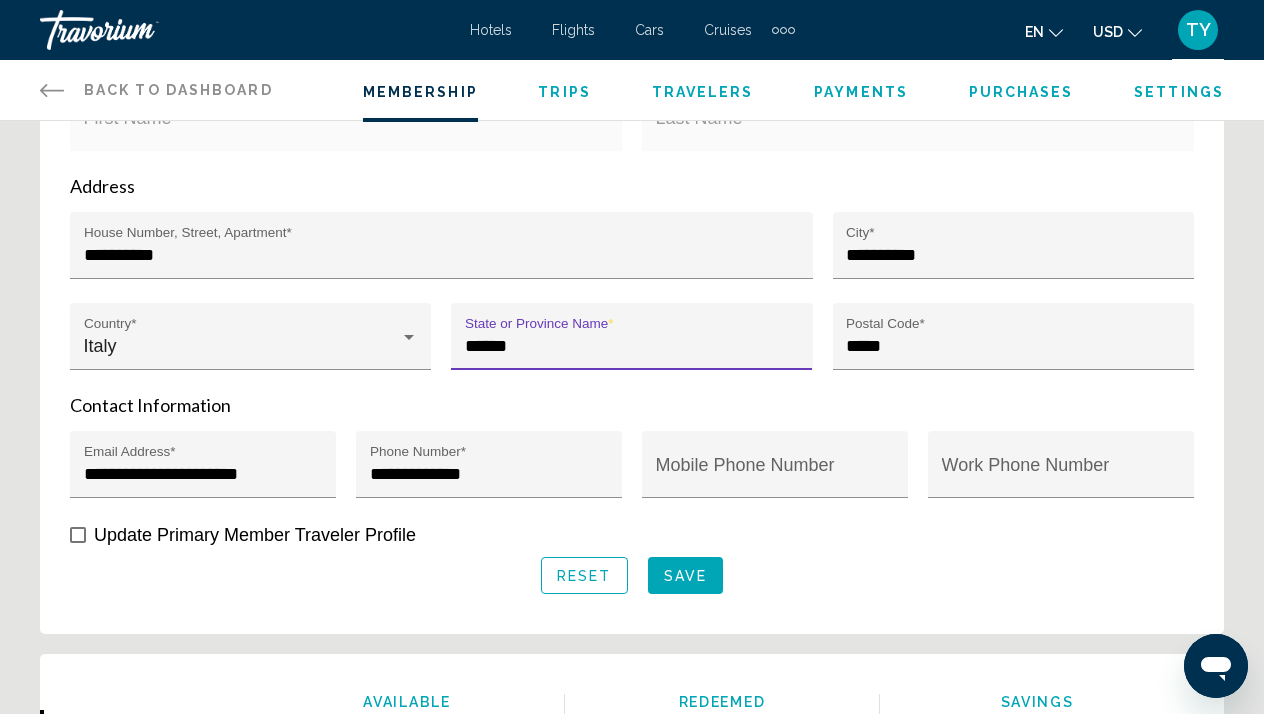 type on "******" 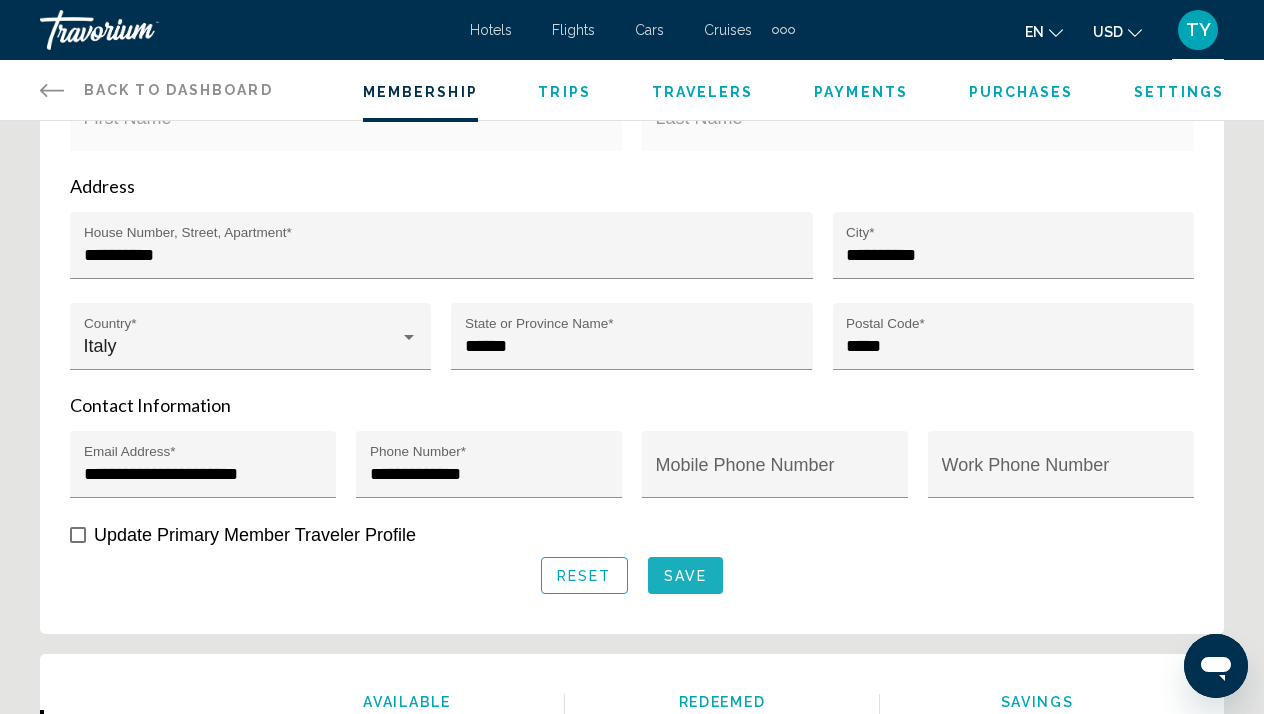 click on "Save" at bounding box center (685, 575) 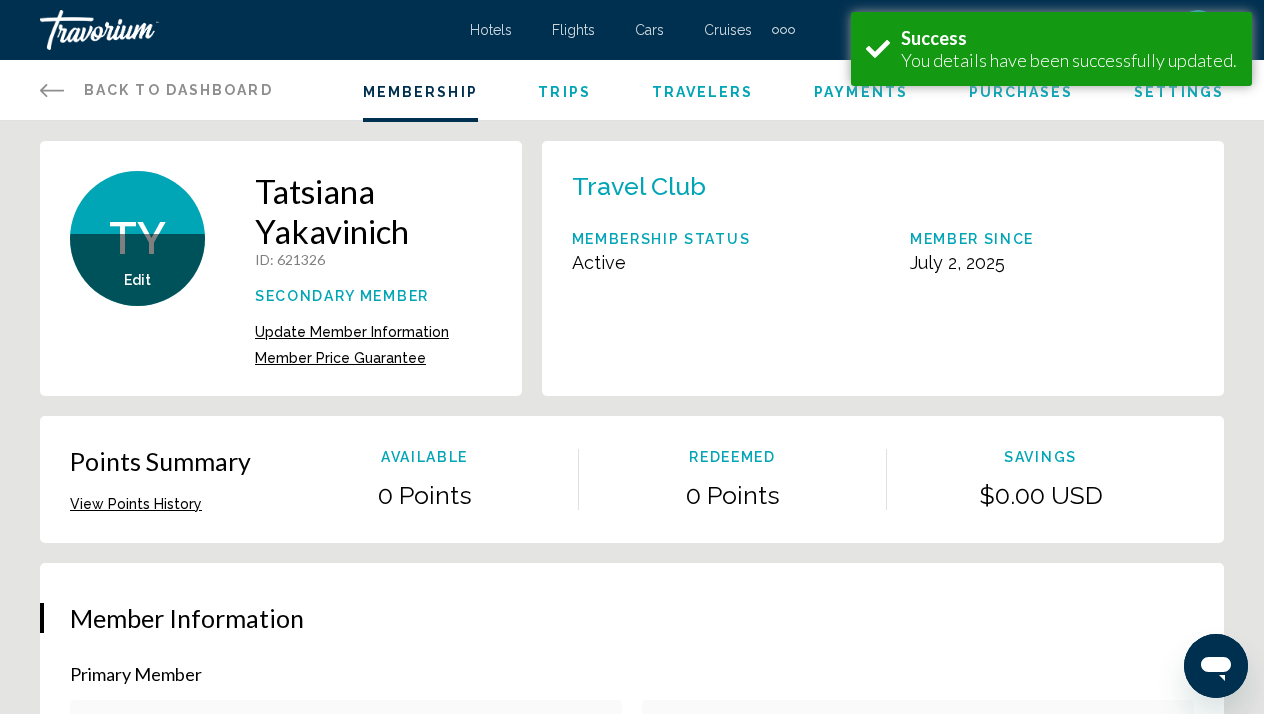 scroll, scrollTop: 0, scrollLeft: 0, axis: both 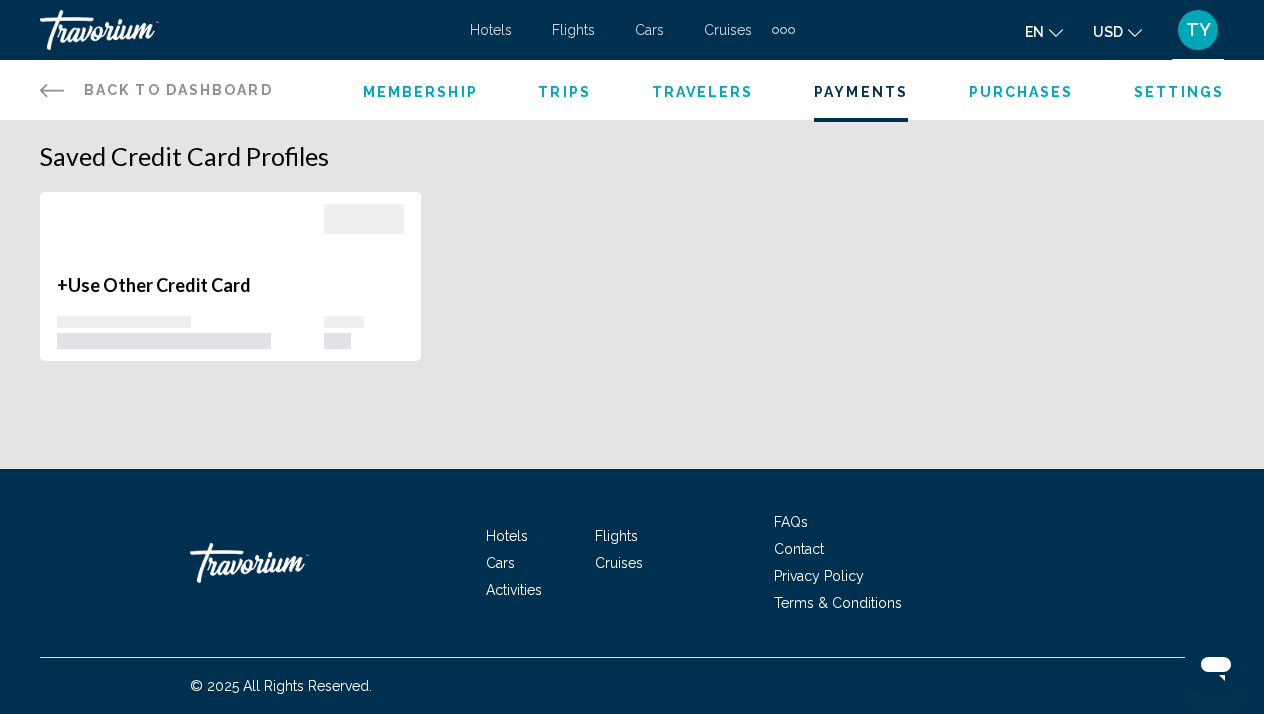 click on "Travelers" at bounding box center (703, 92) 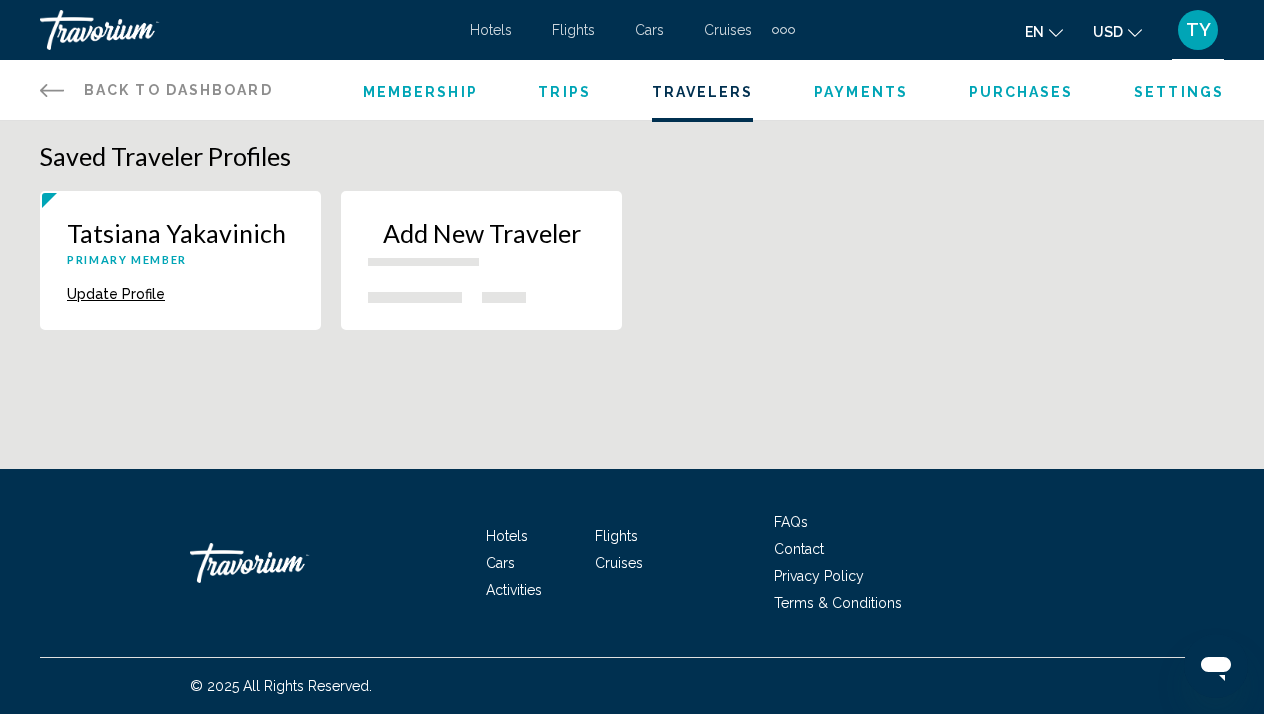 click on "Update Profile" at bounding box center (116, 294) 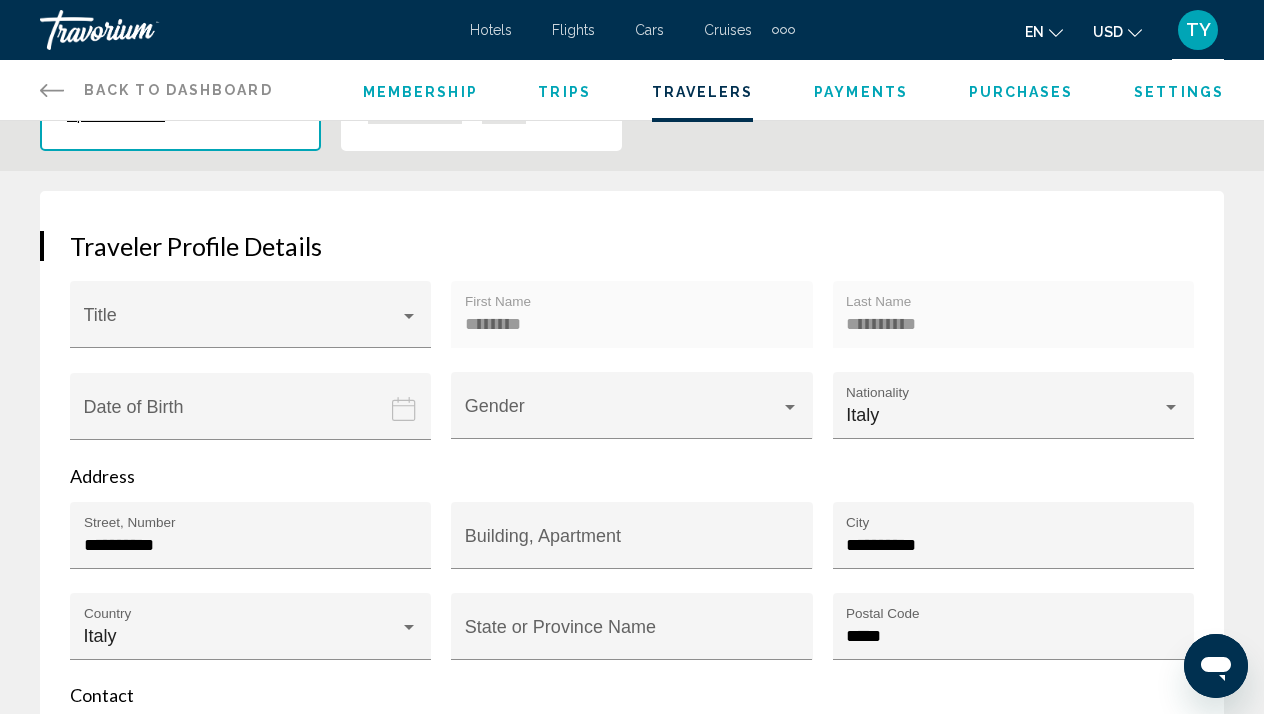 scroll, scrollTop: 94, scrollLeft: 0, axis: vertical 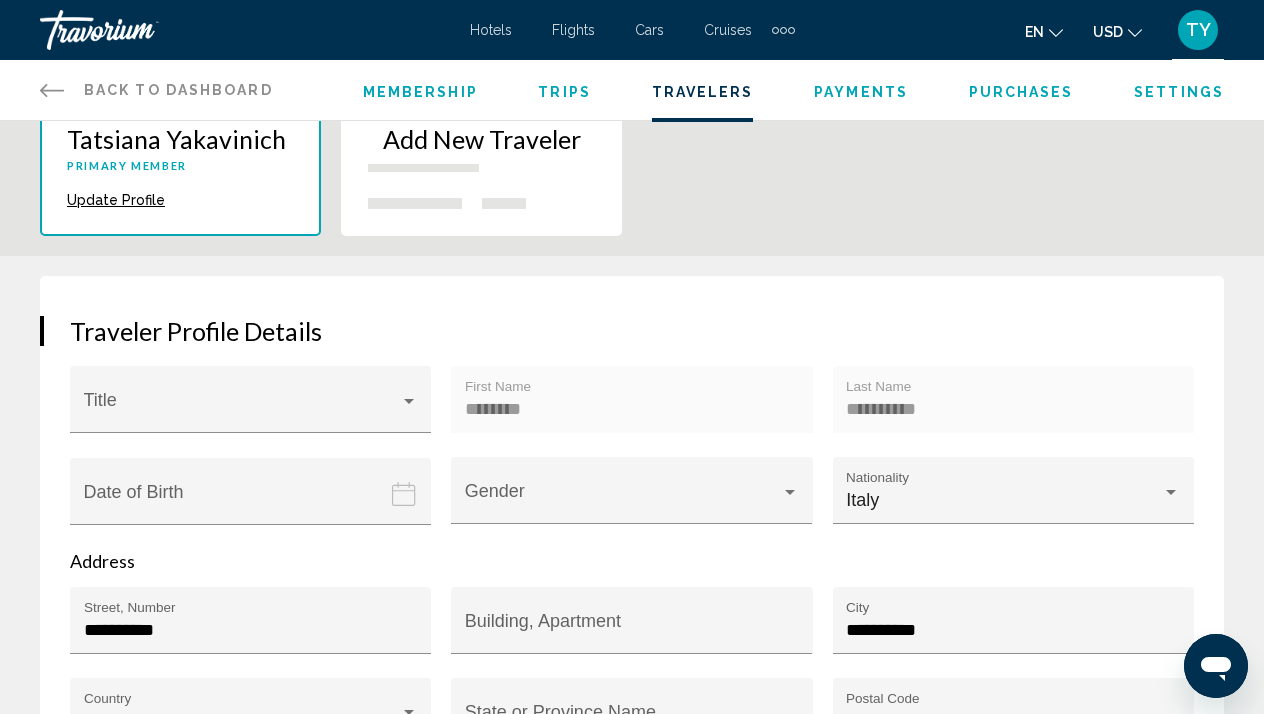 click on "Trips" at bounding box center (564, 92) 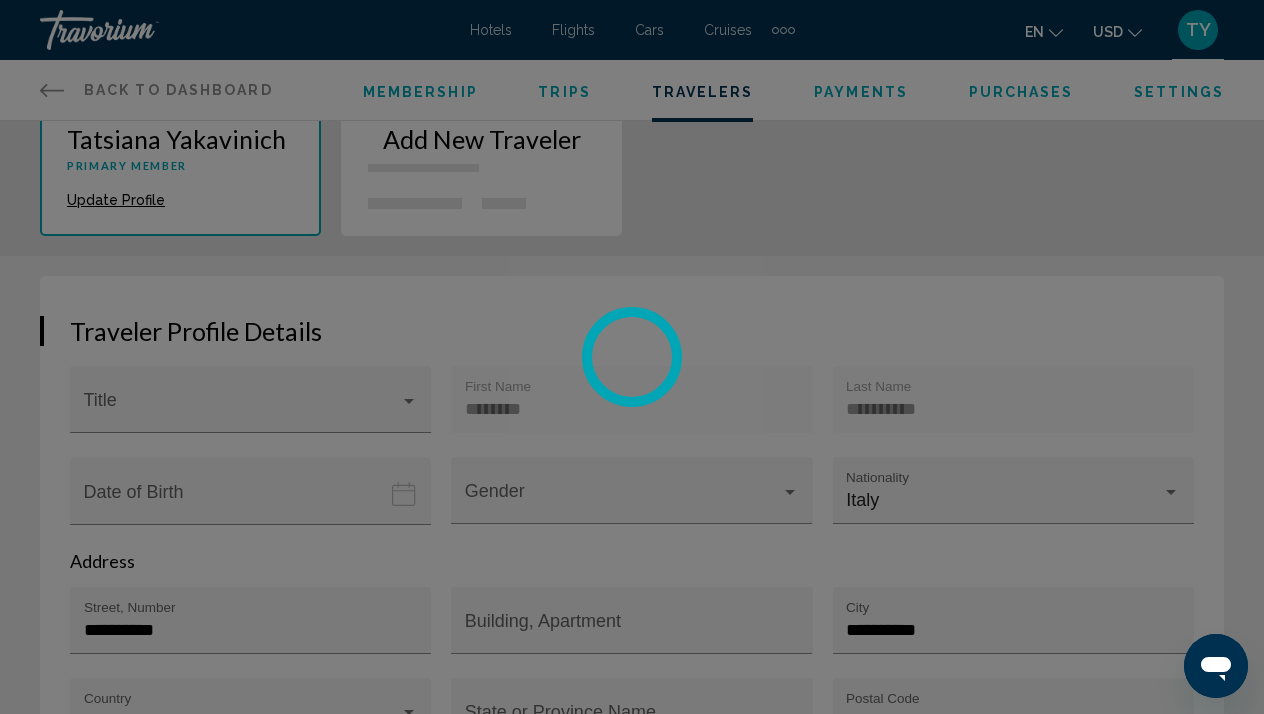 scroll, scrollTop: 0, scrollLeft: 0, axis: both 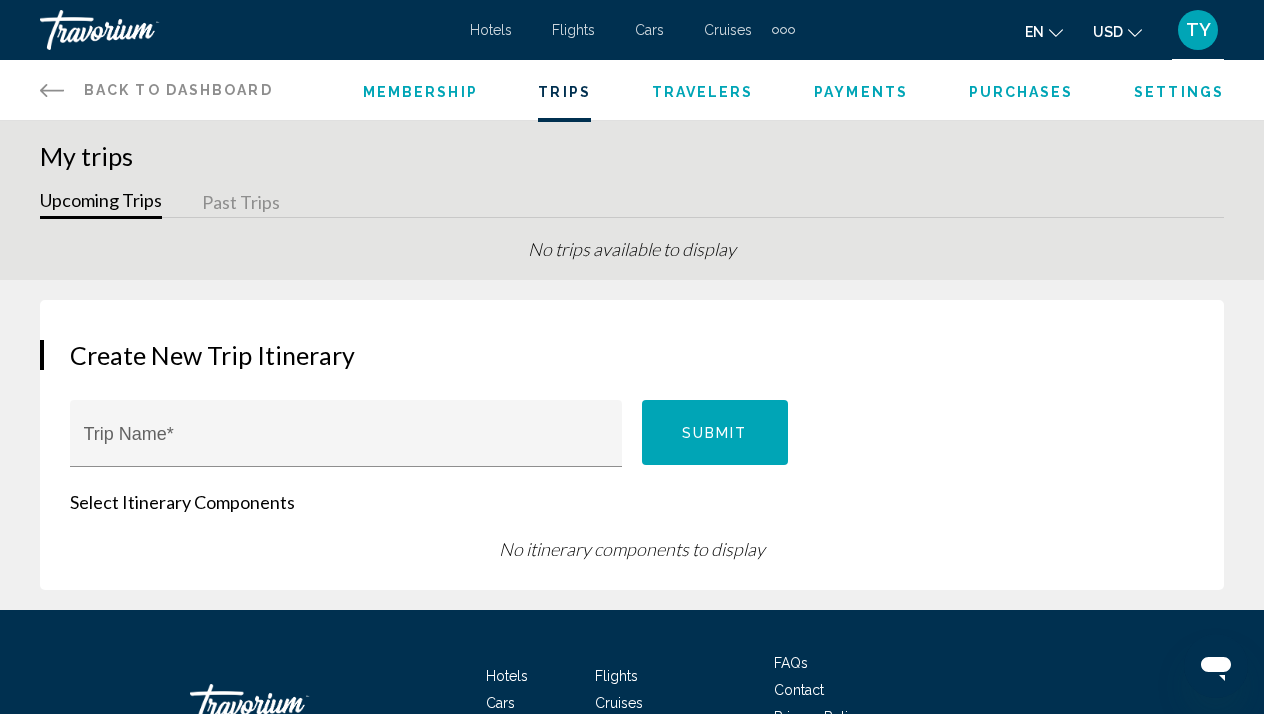 click on "Membership" at bounding box center [420, 90] 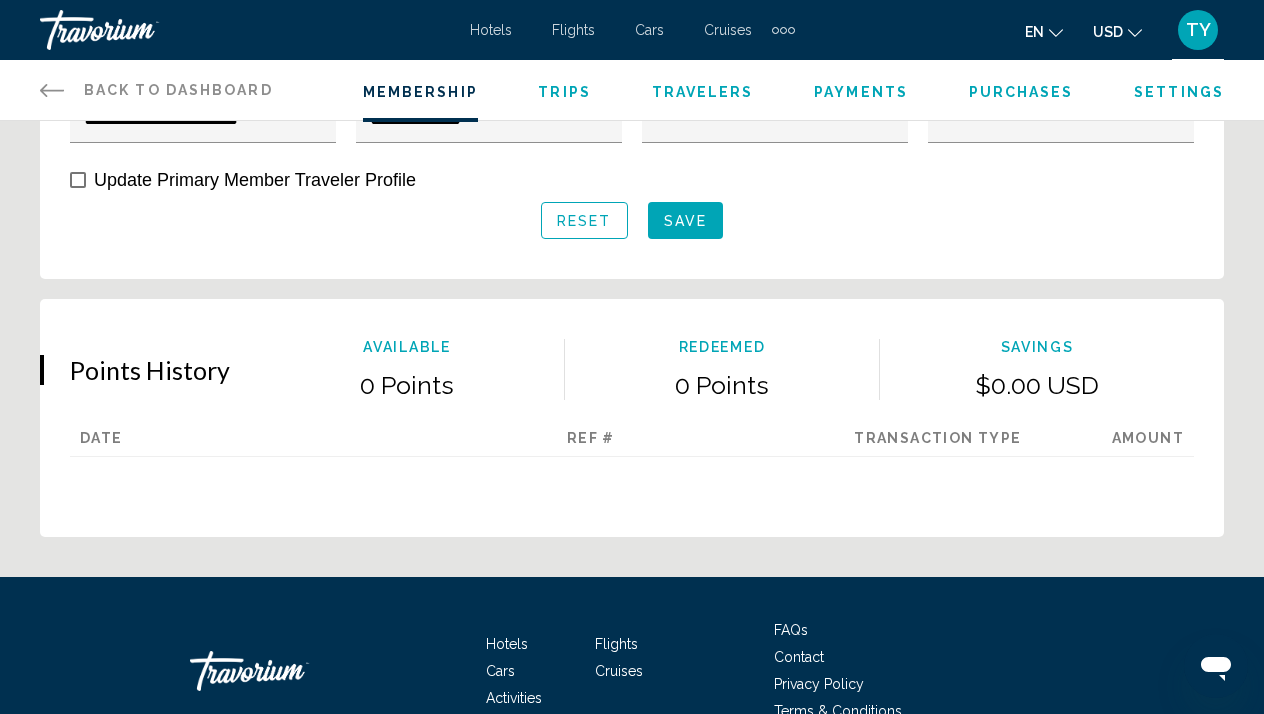 scroll, scrollTop: 1116, scrollLeft: 0, axis: vertical 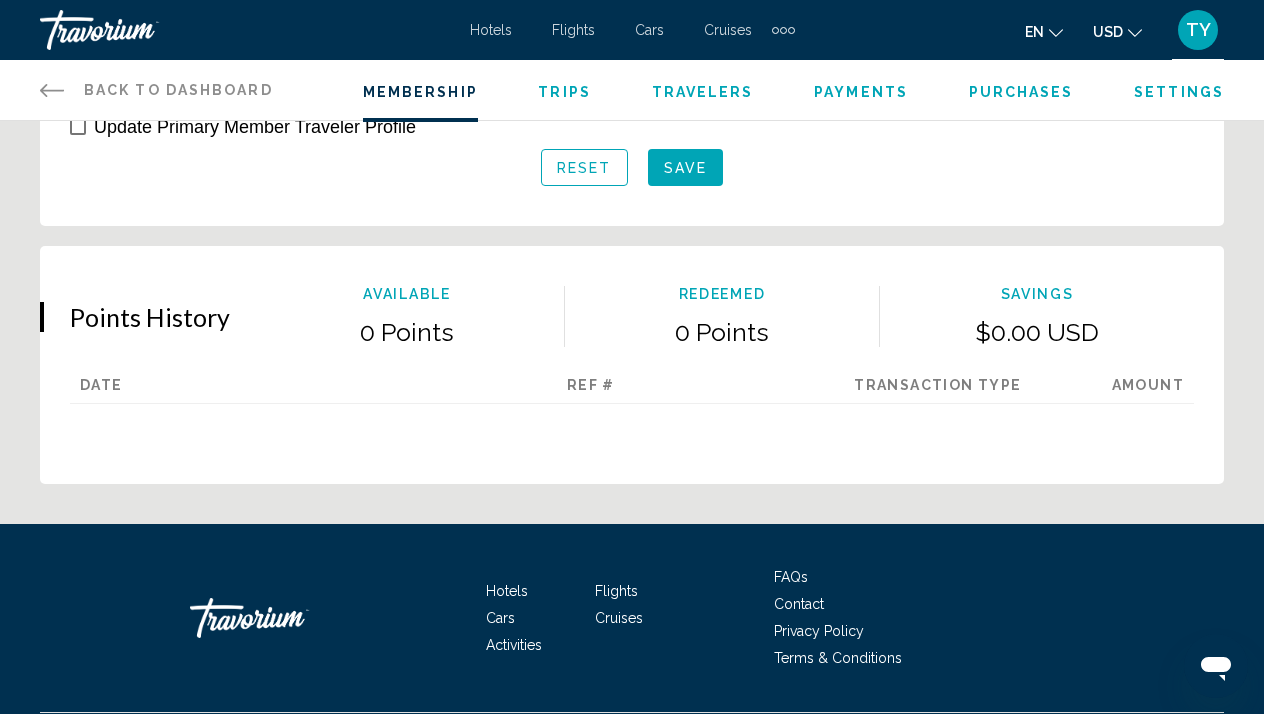 click at bounding box center (140, 30) 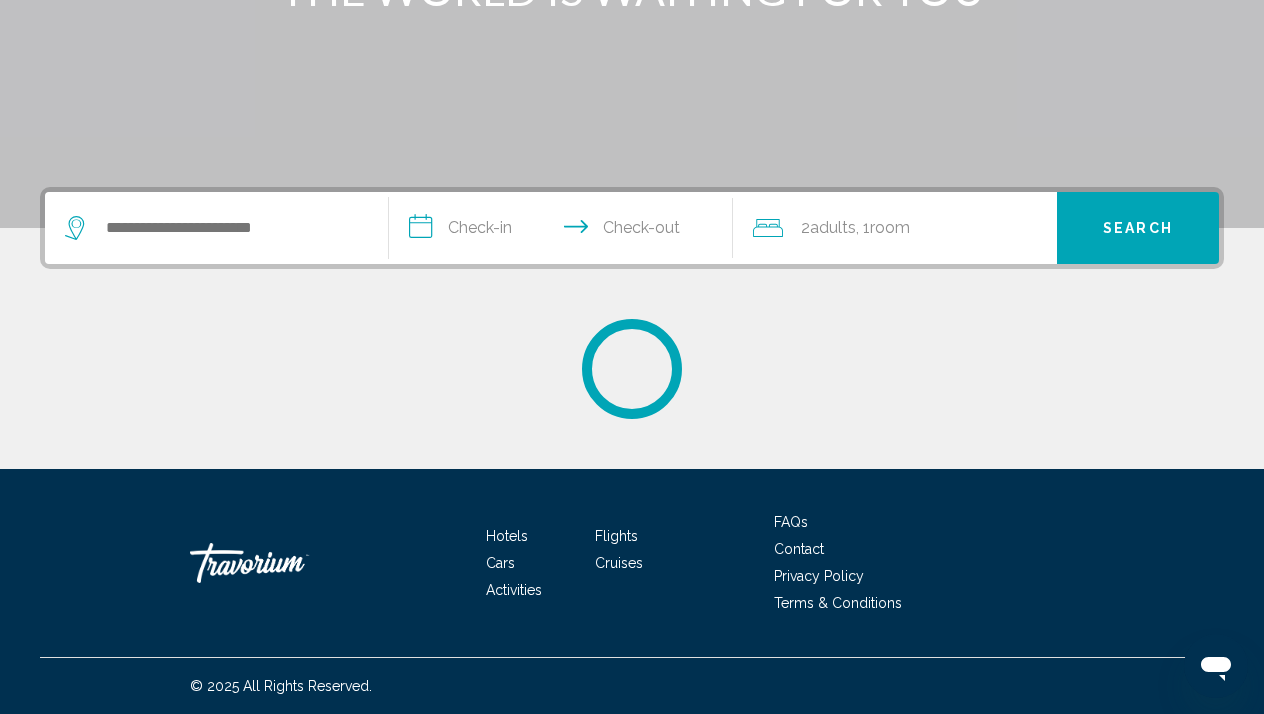 scroll, scrollTop: 0, scrollLeft: 0, axis: both 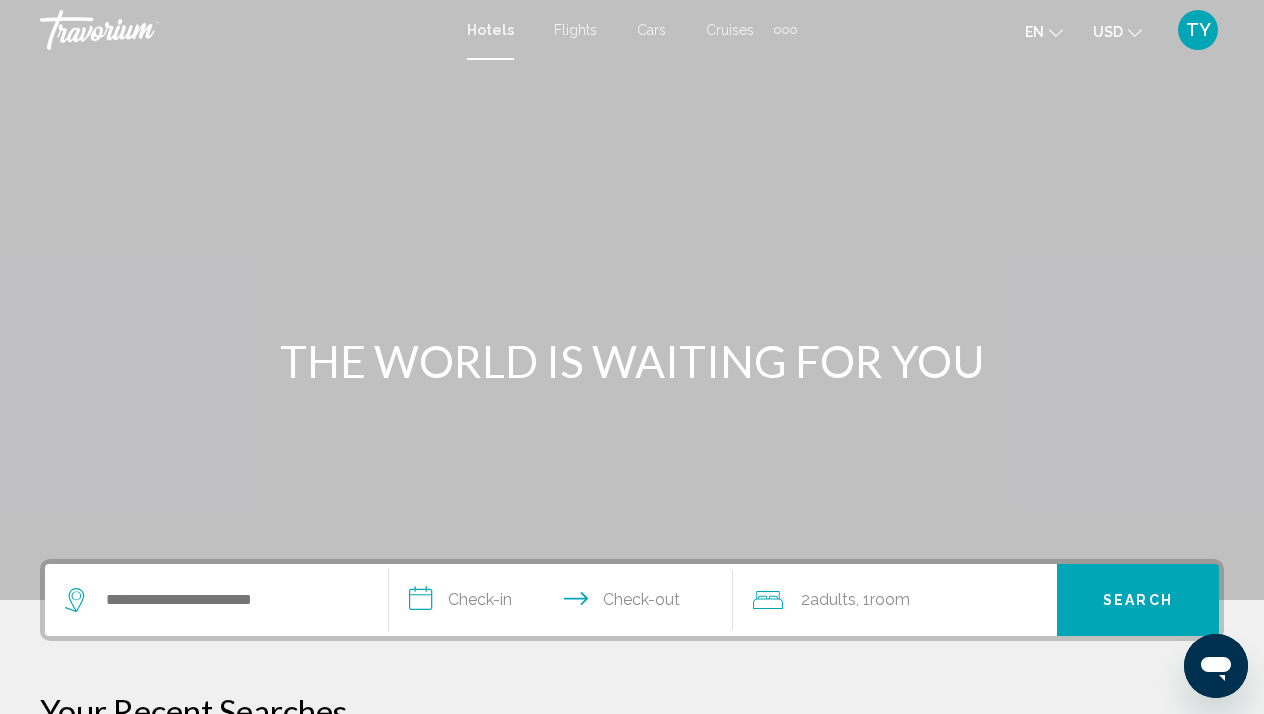click at bounding box center (140, 30) 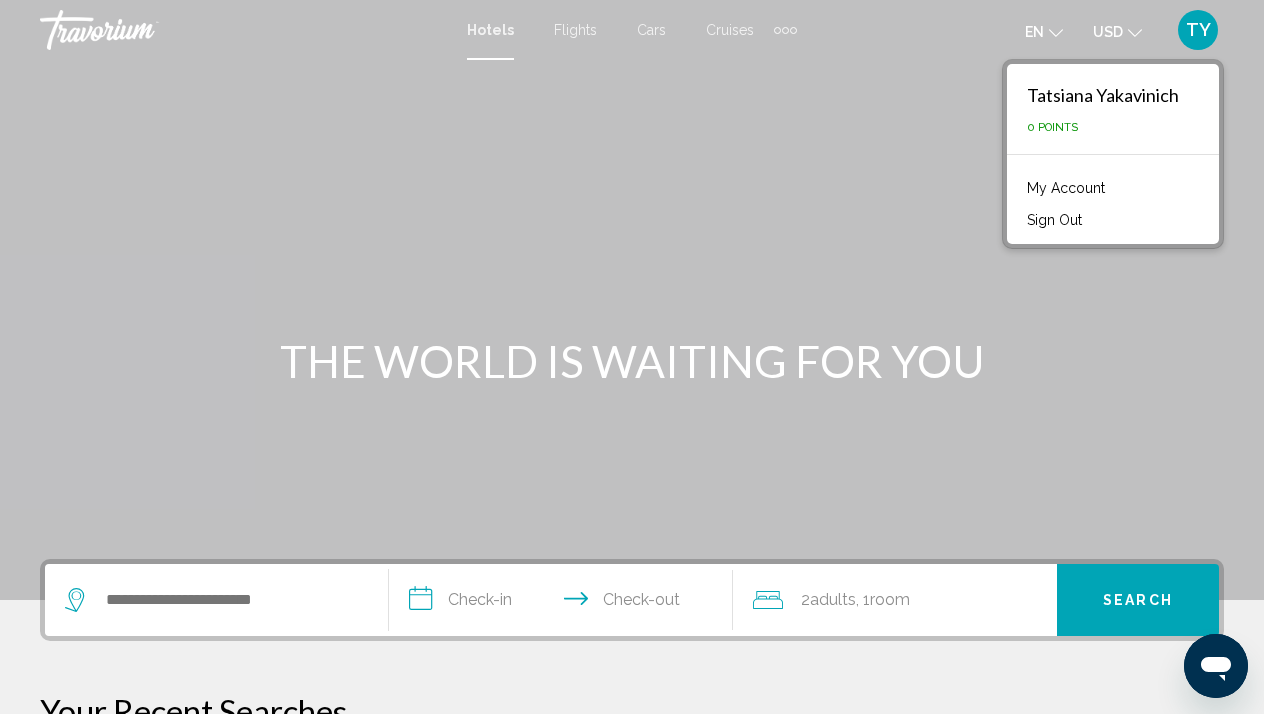 click on "My Account" at bounding box center (1066, 188) 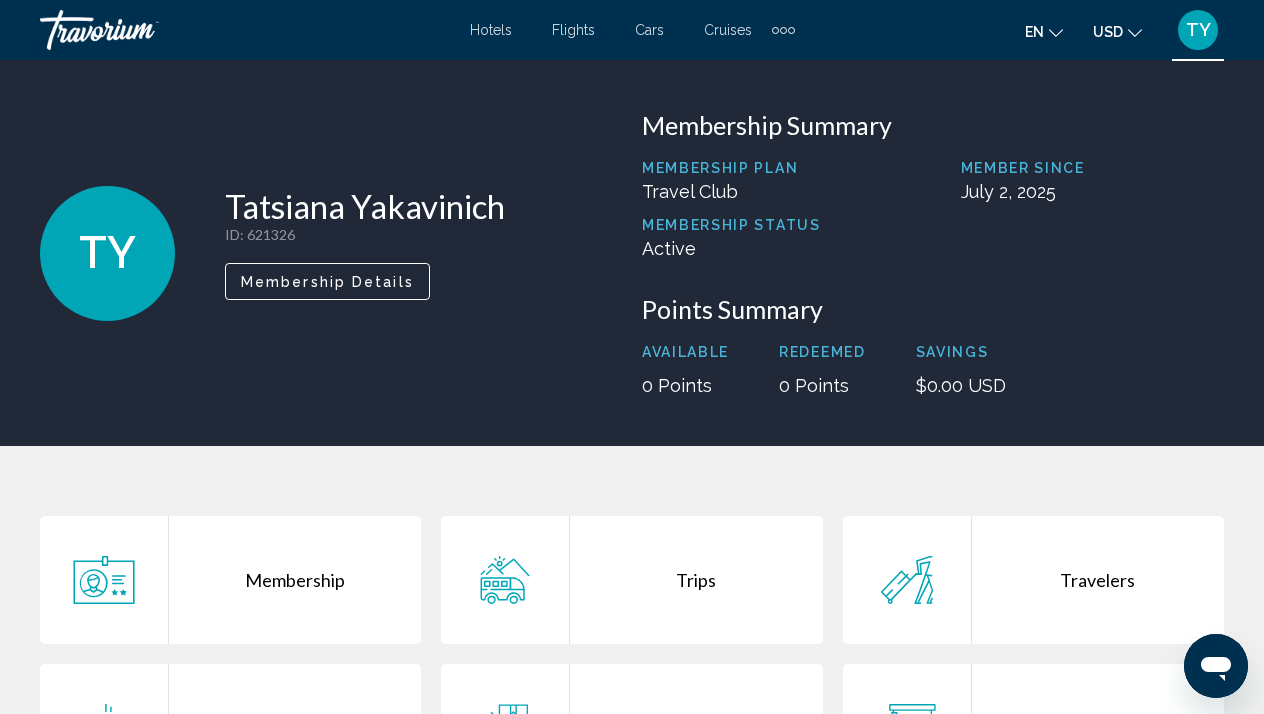 scroll, scrollTop: 0, scrollLeft: 0, axis: both 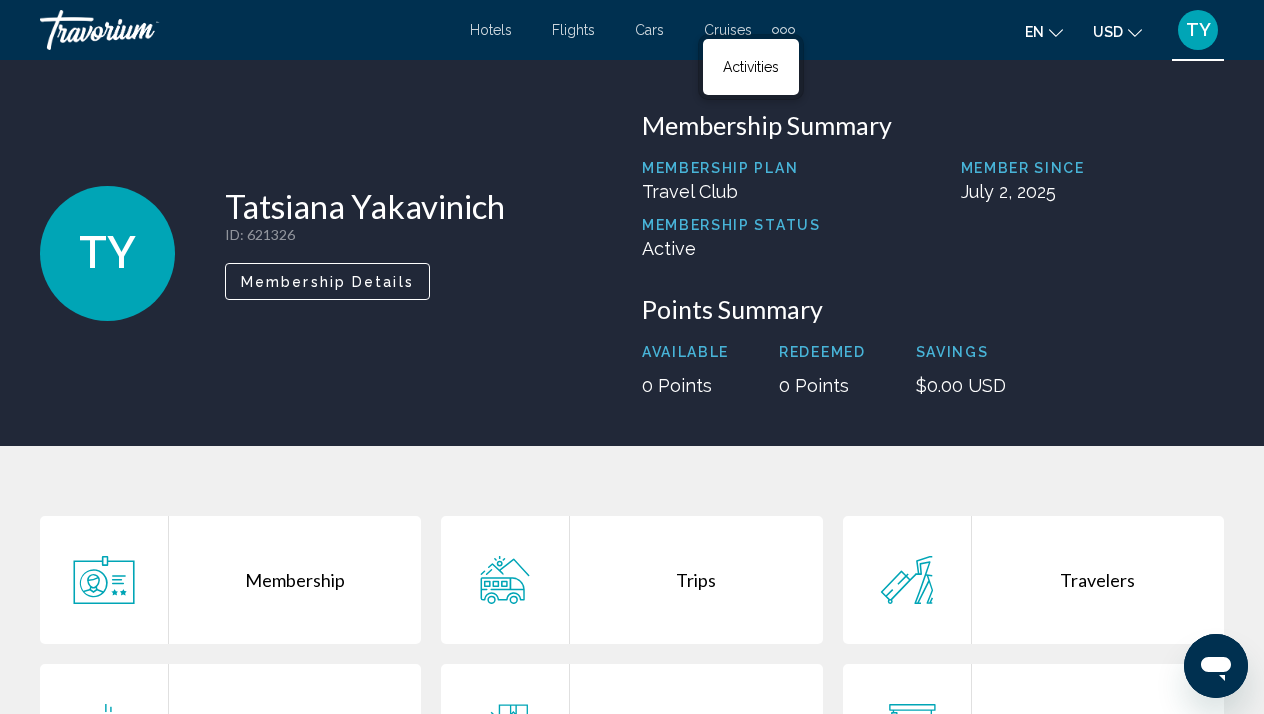 click on "TY  Tatsiana Yakavinich  ID : 621326  Secondary Member Membership Details Membership Summary Membership Plan Travel Club Member Since July 2, 2025 Membership Status Active Points Summary Available  0  Points  Redeemed  0  Points  Savings  $0.00 USD" at bounding box center (632, 253) 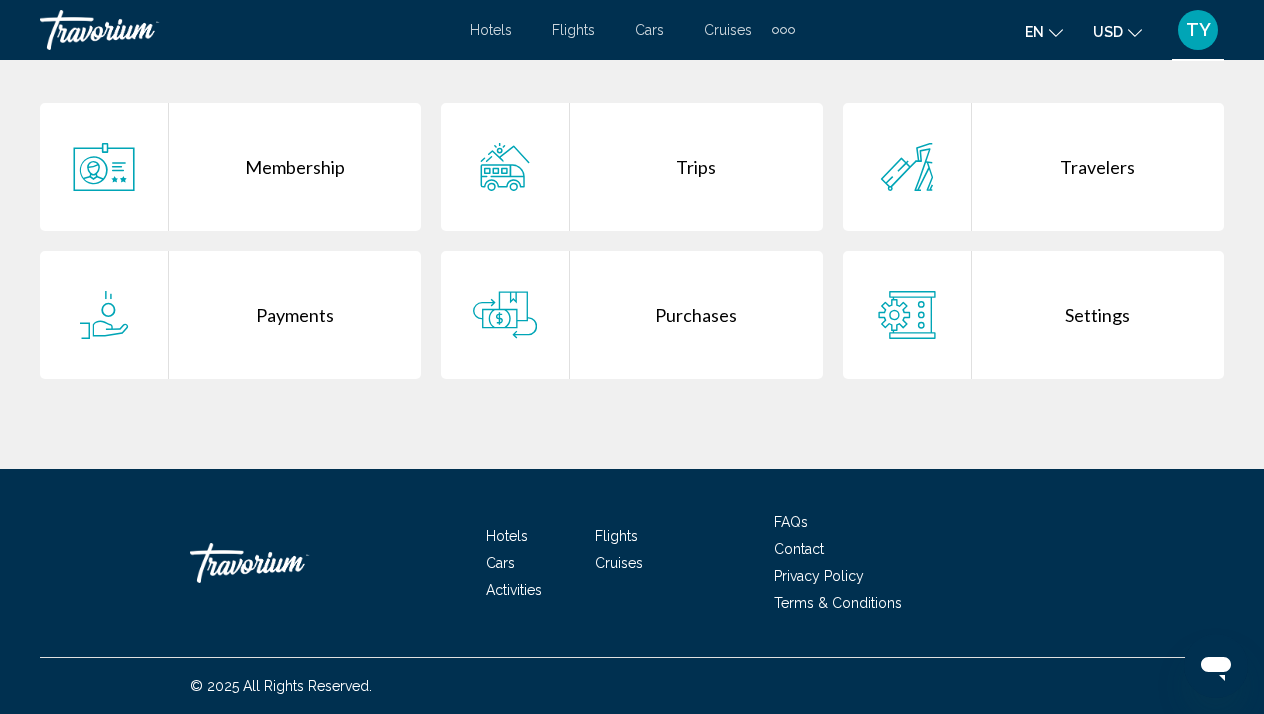 scroll, scrollTop: 413, scrollLeft: 0, axis: vertical 